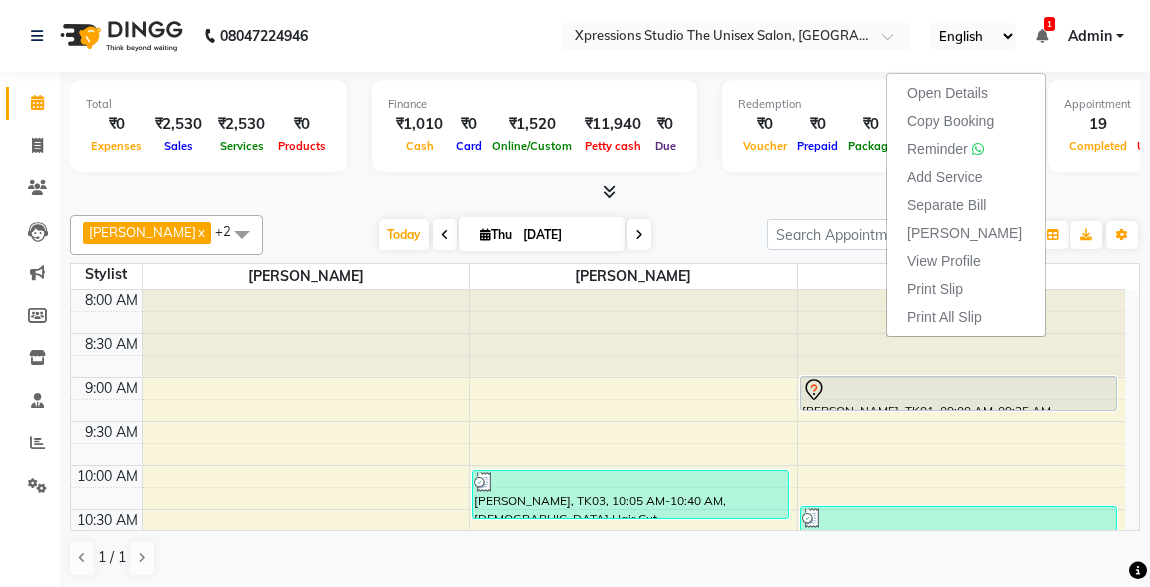 scroll, scrollTop: 0, scrollLeft: 0, axis: both 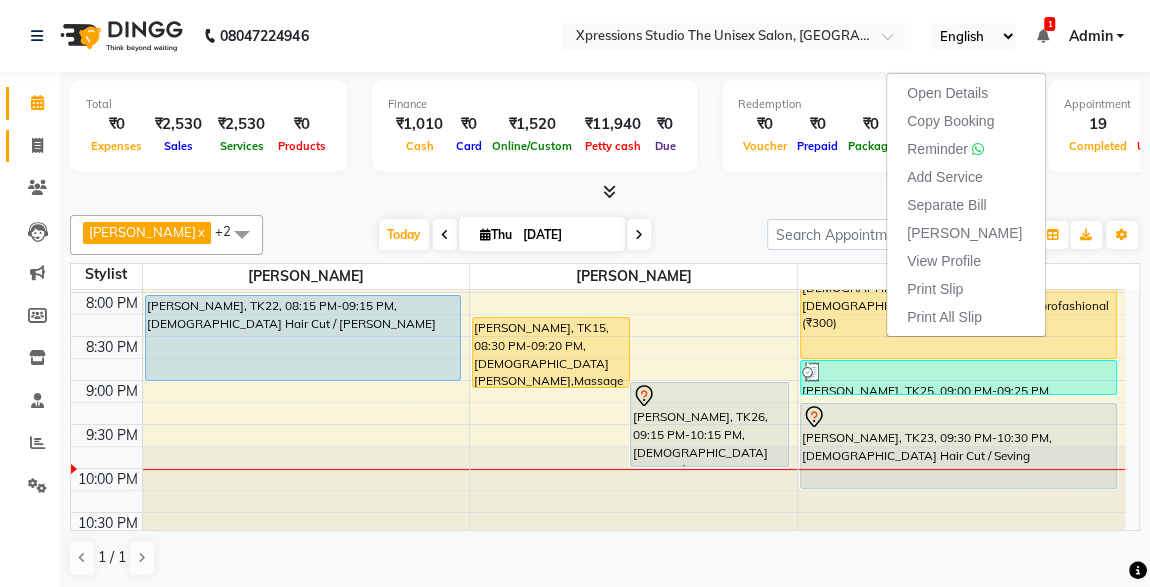 click on "Invoice" 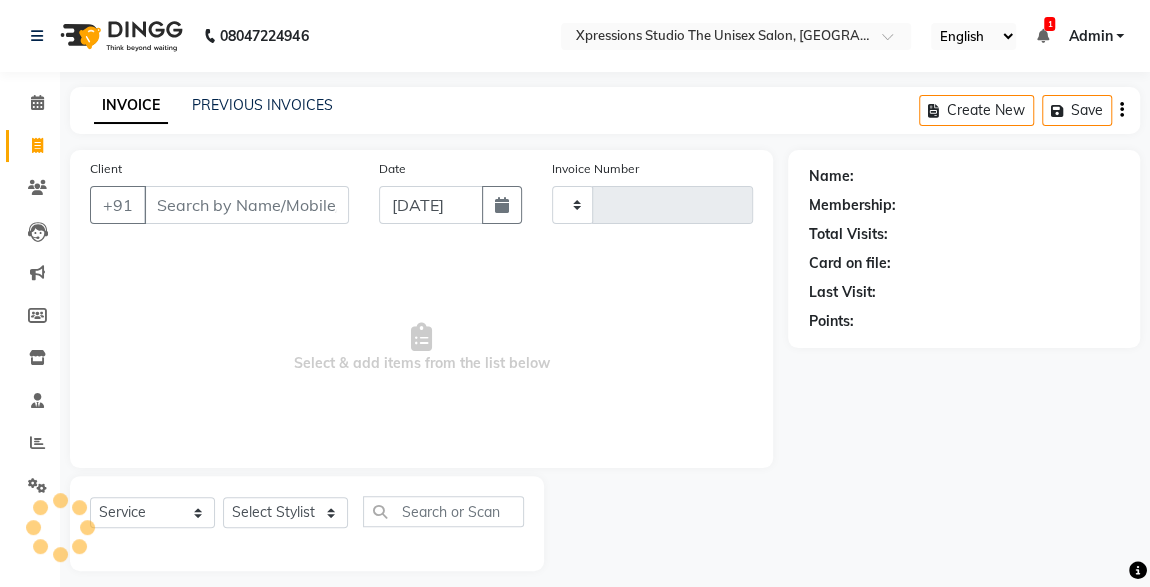 type on "3080" 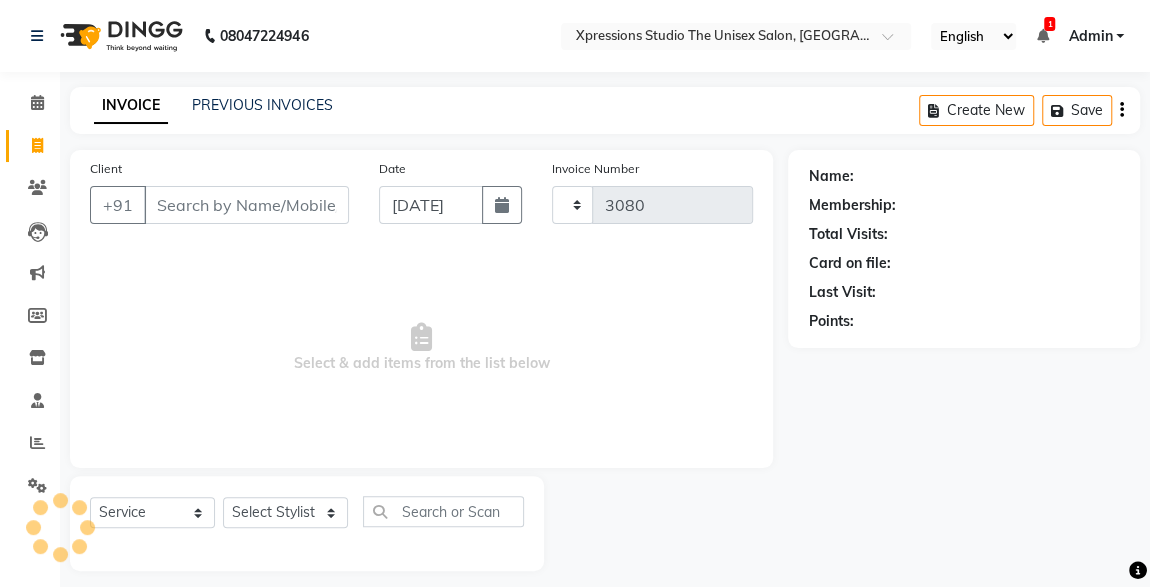 select on "7003" 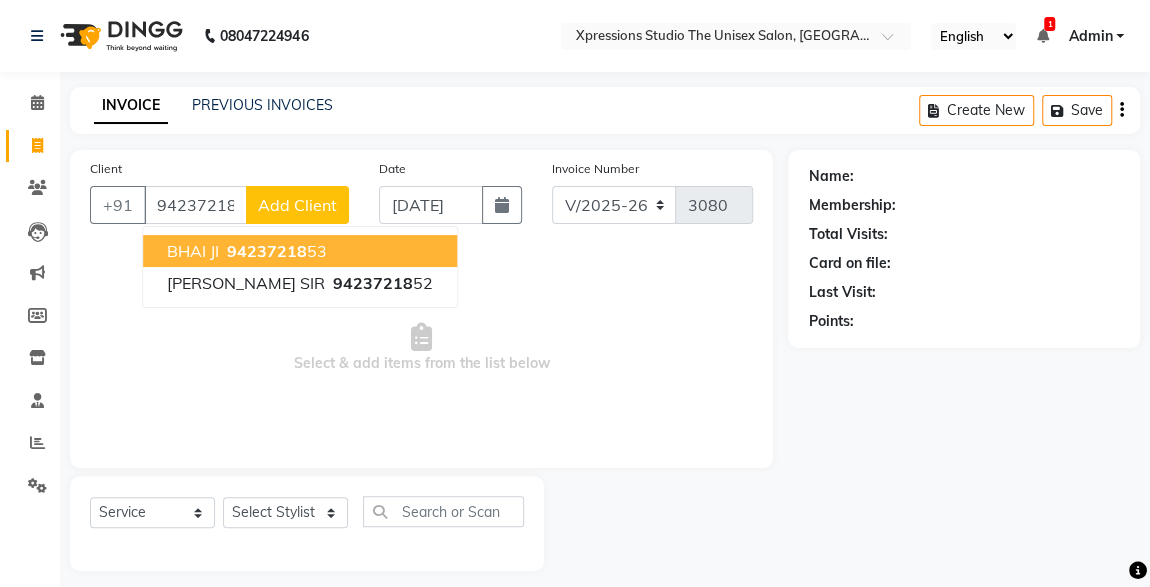 click on "BHAI JI" at bounding box center [193, 251] 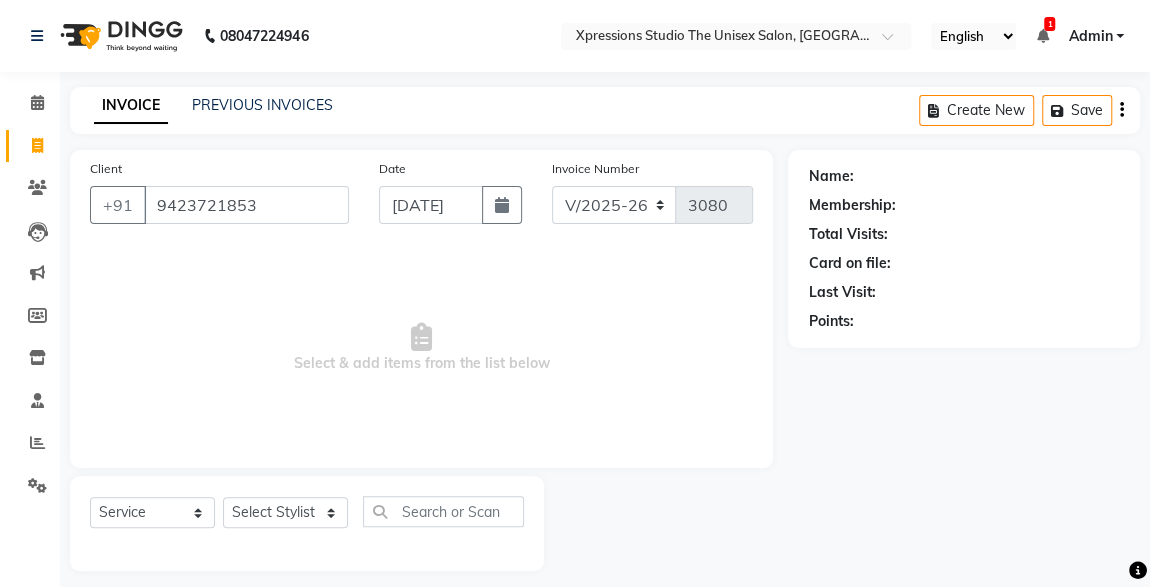 type on "9423721853" 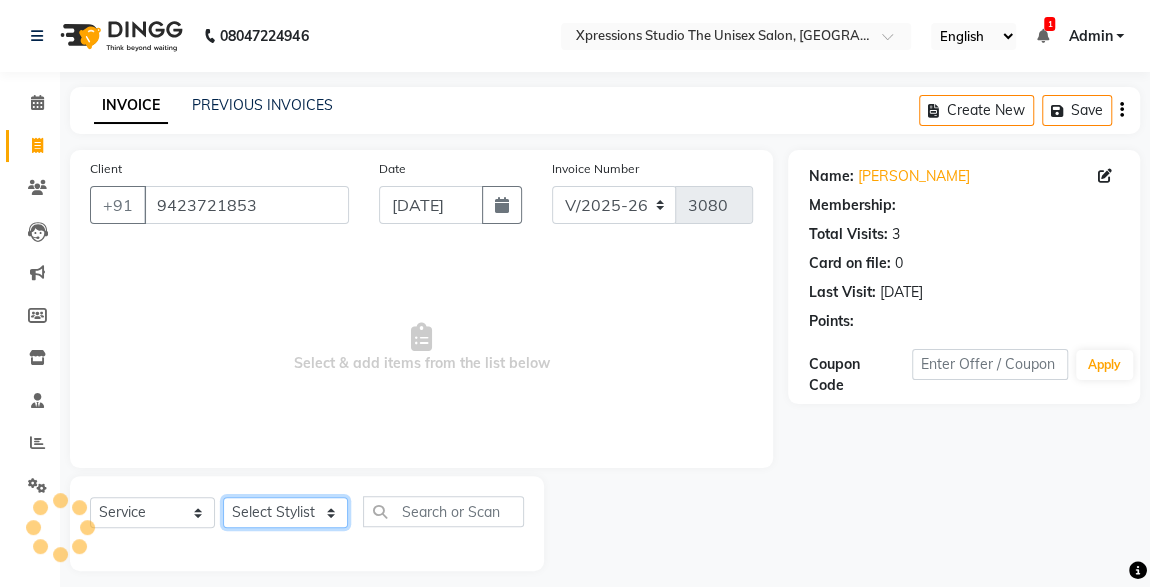 click on "Select Stylist [PERSON_NAME] [PERSON_NAME] [PERSON_NAME]" 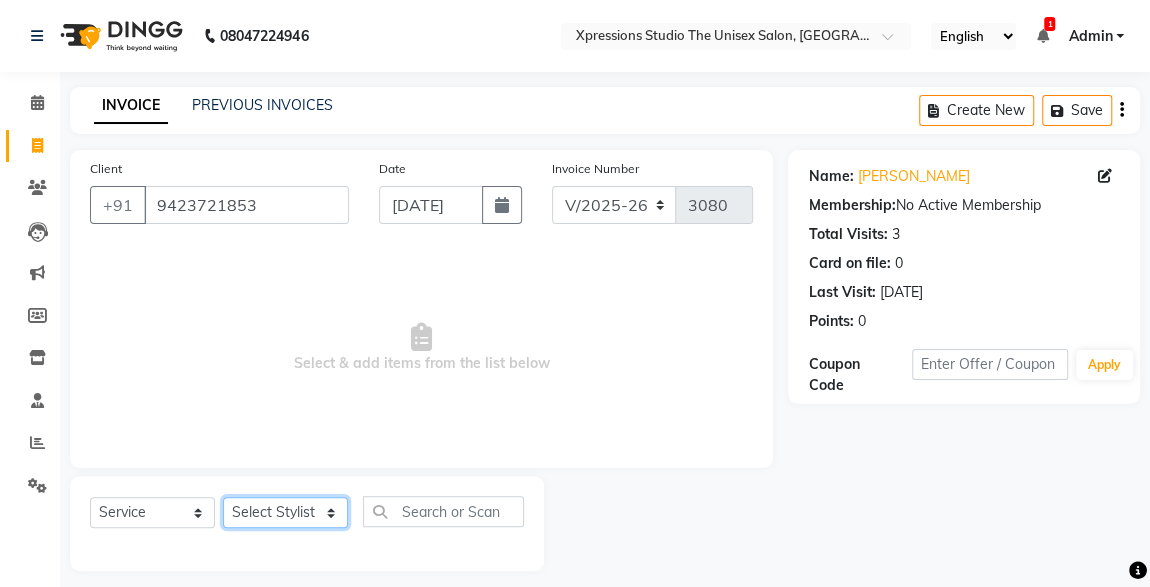 select on "57589" 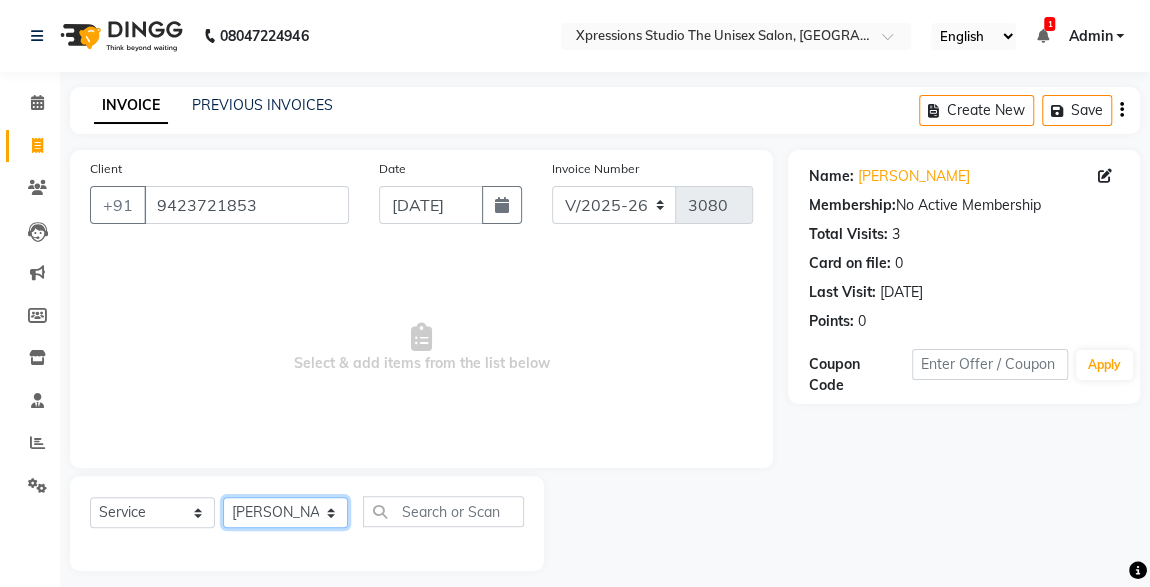 click on "Select Stylist [PERSON_NAME] [PERSON_NAME] [PERSON_NAME]" 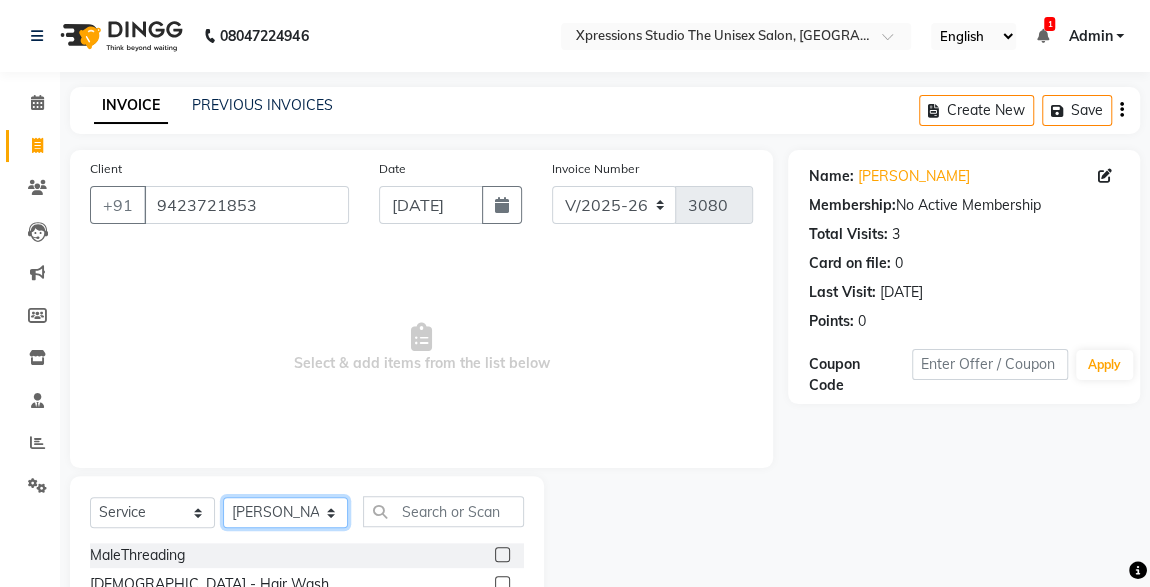 scroll, scrollTop: 212, scrollLeft: 0, axis: vertical 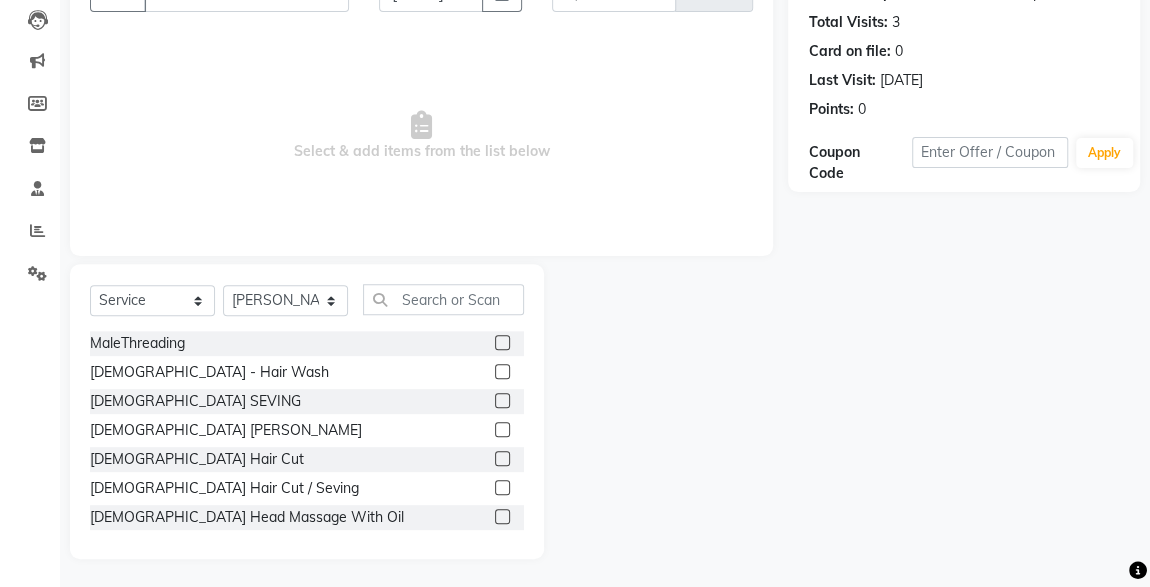 click 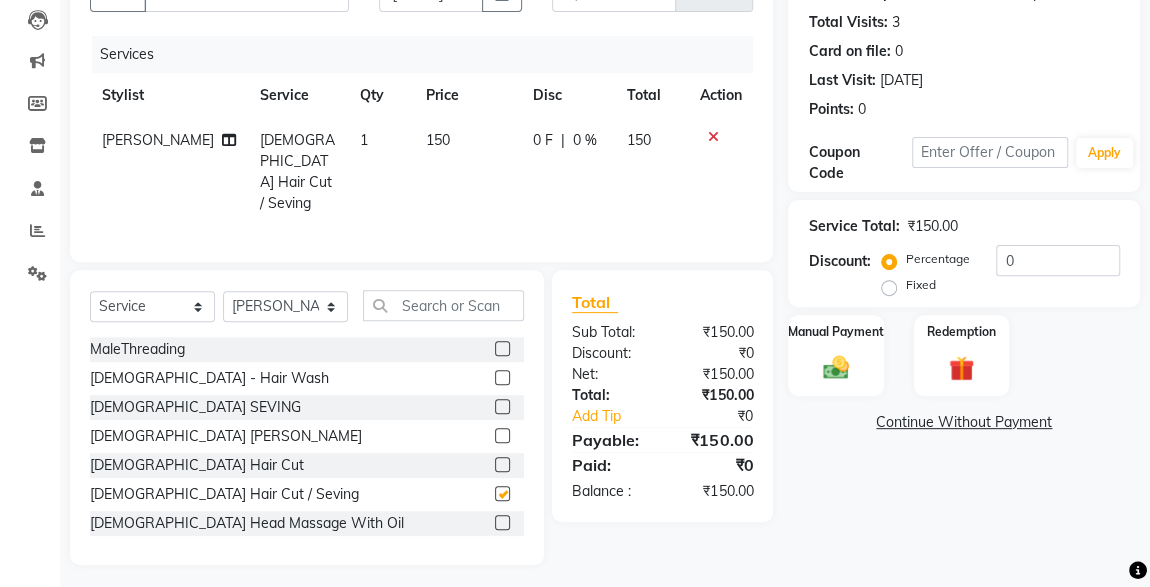checkbox on "false" 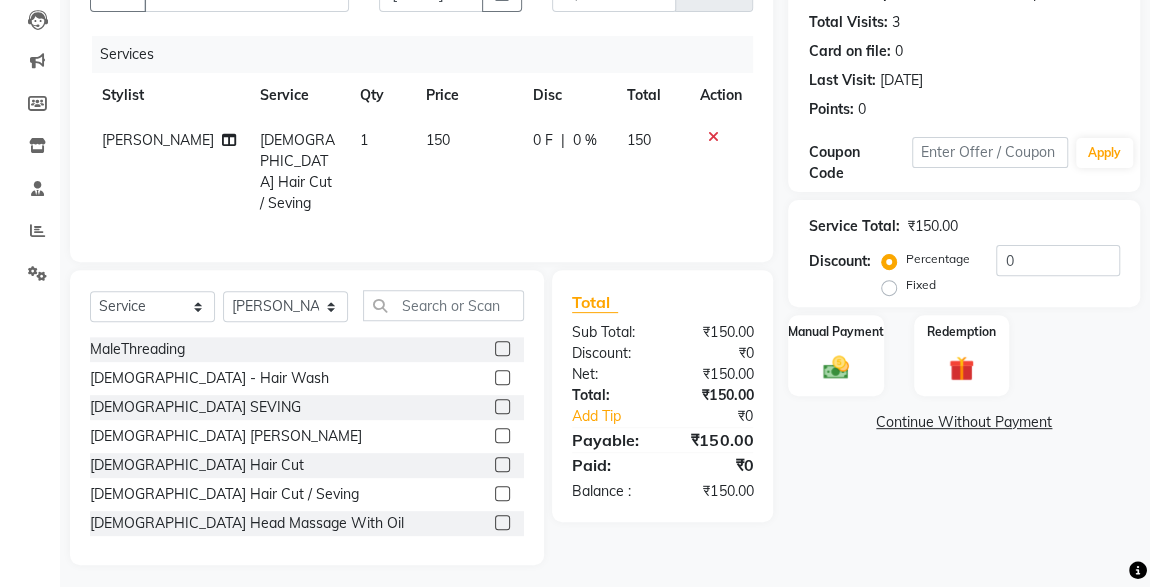 click 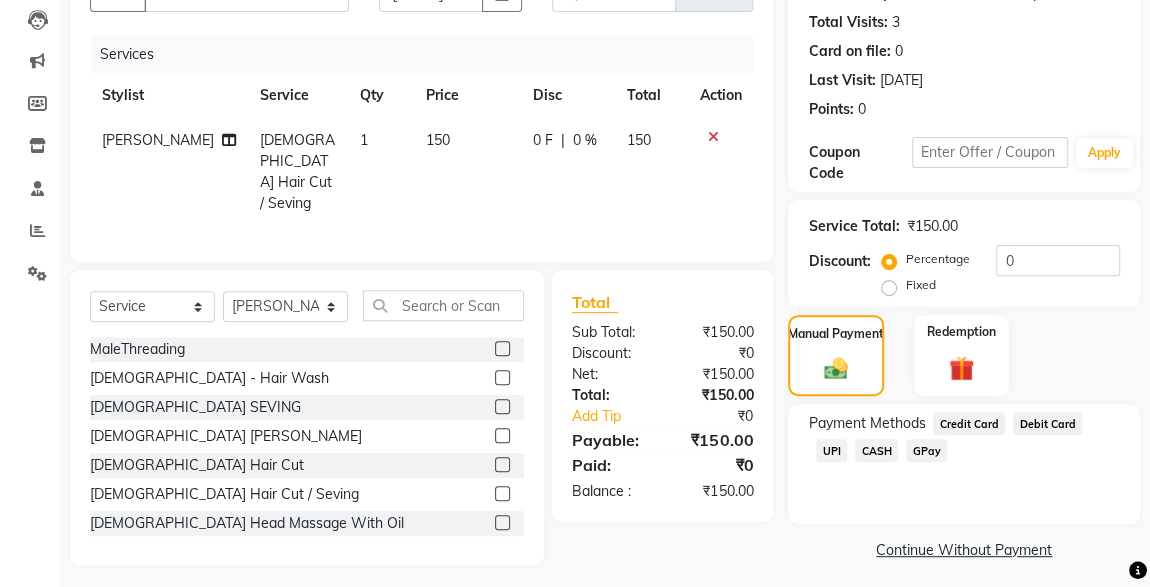 click on "CASH" 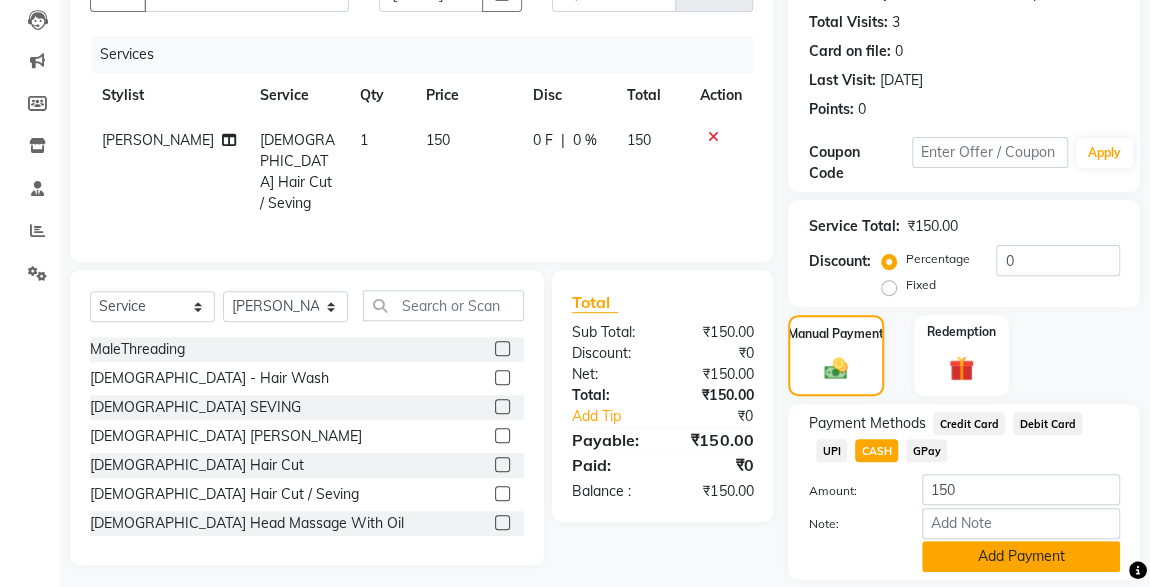 click on "Add Payment" 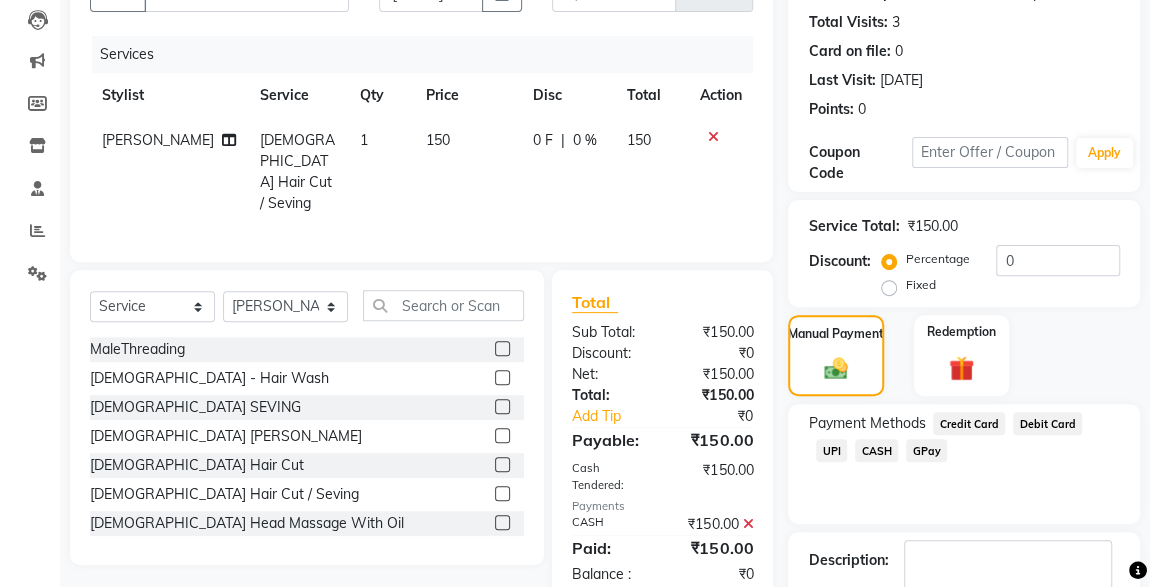 scroll, scrollTop: 330, scrollLeft: 0, axis: vertical 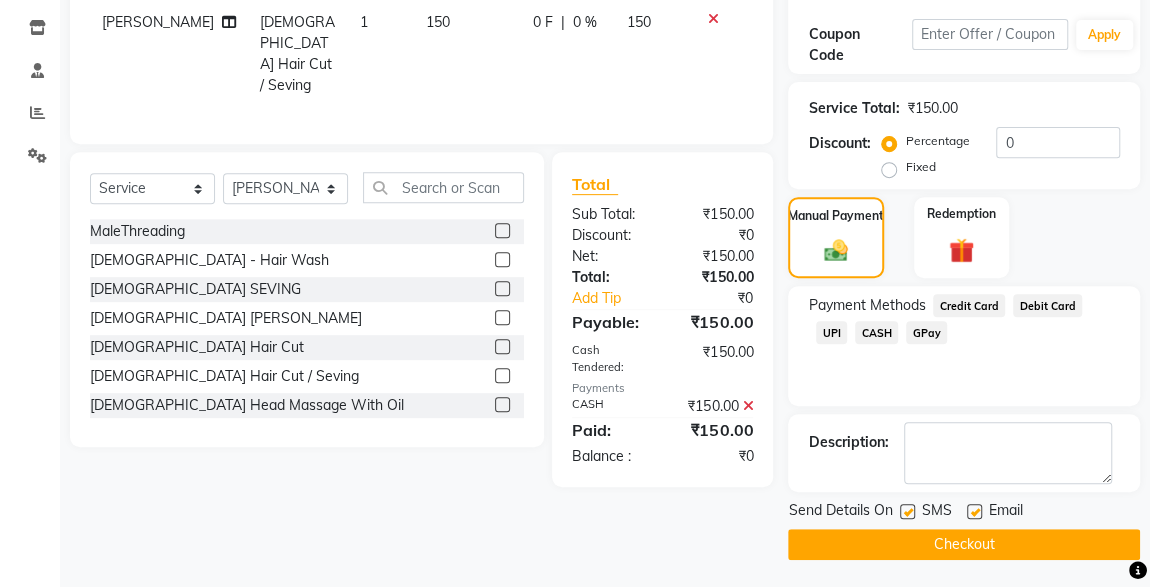 click 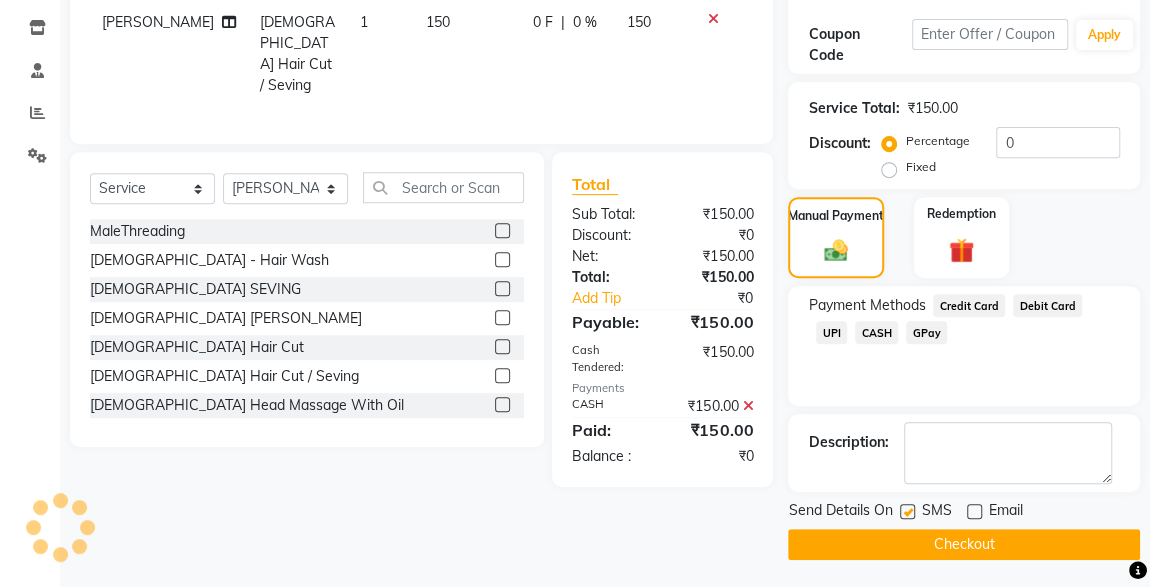 click 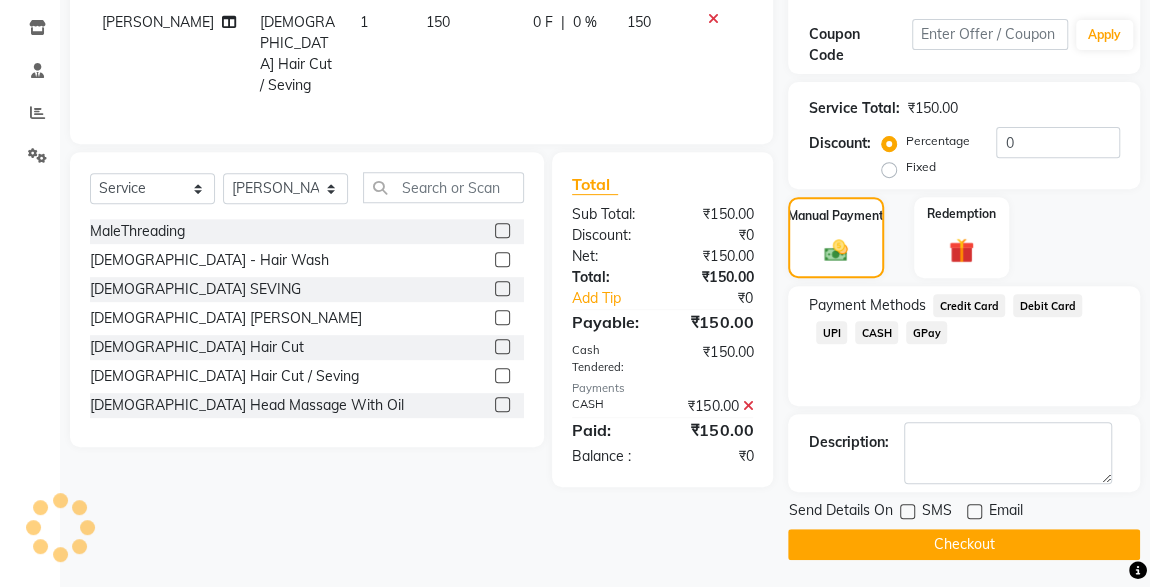 click on "Checkout" 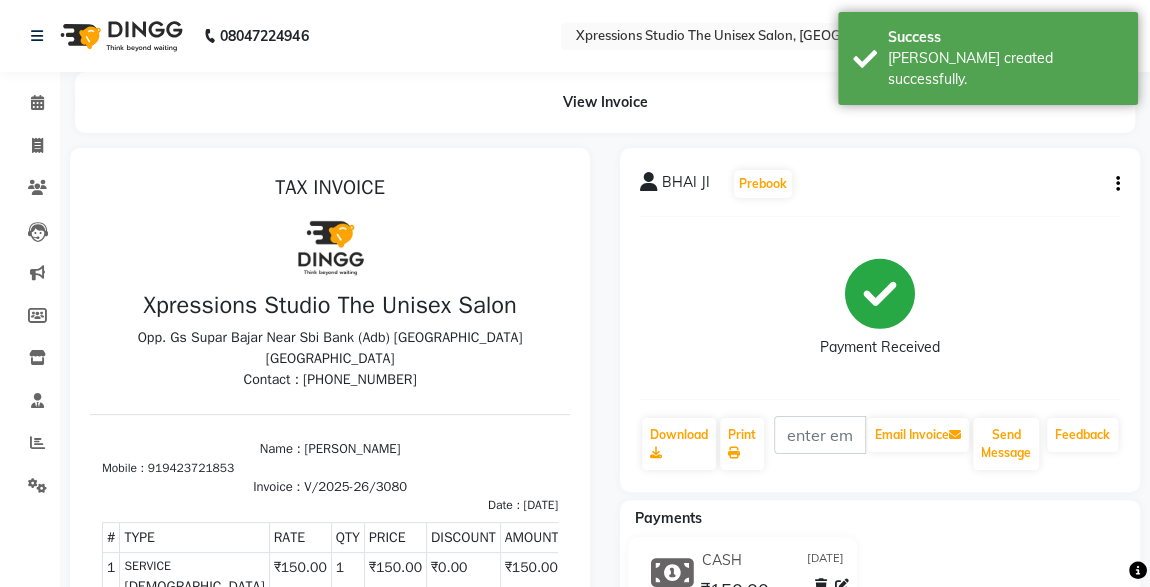 scroll, scrollTop: 0, scrollLeft: 0, axis: both 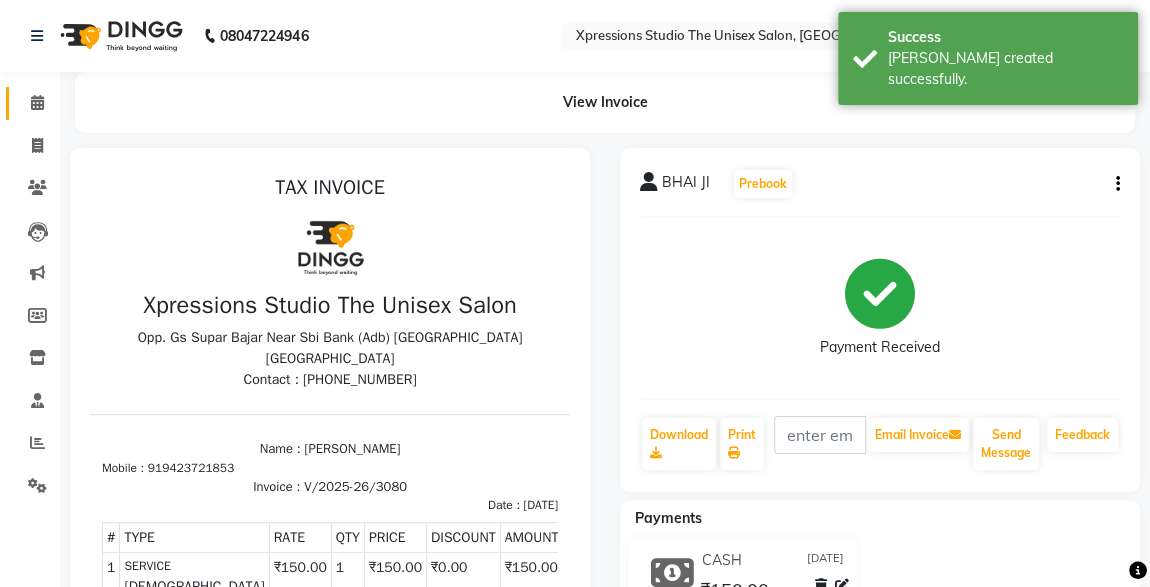 click 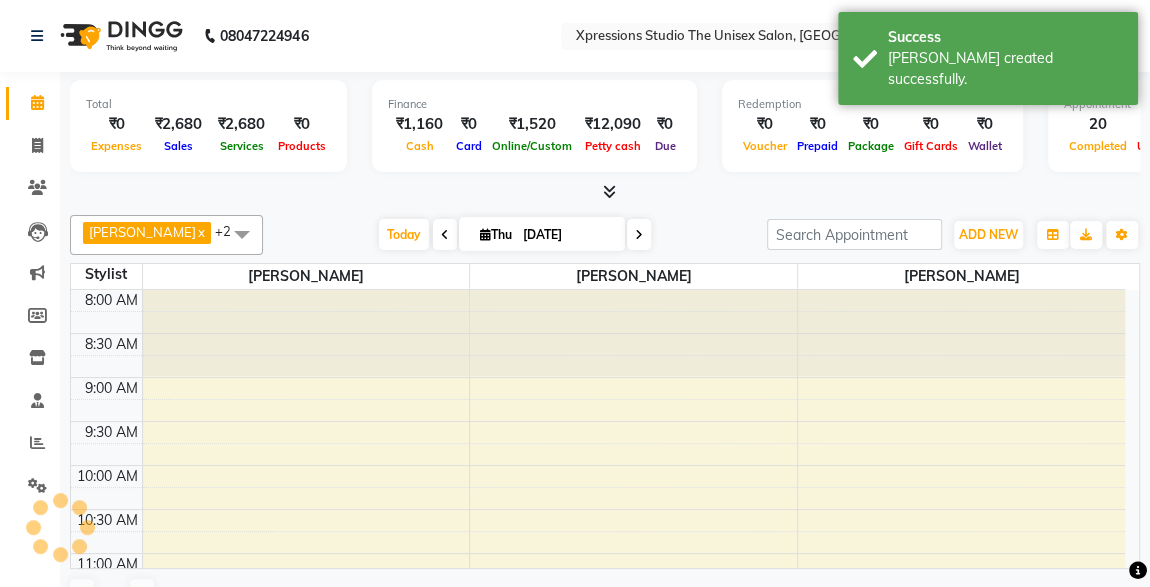 scroll, scrollTop: 1015, scrollLeft: 0, axis: vertical 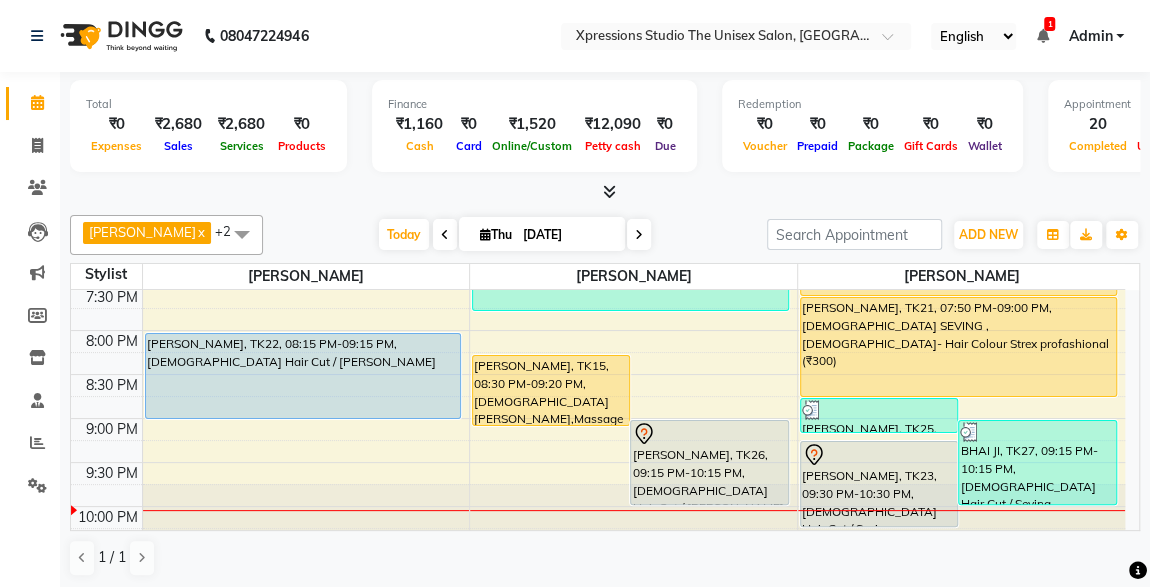 click at bounding box center (709, 434) 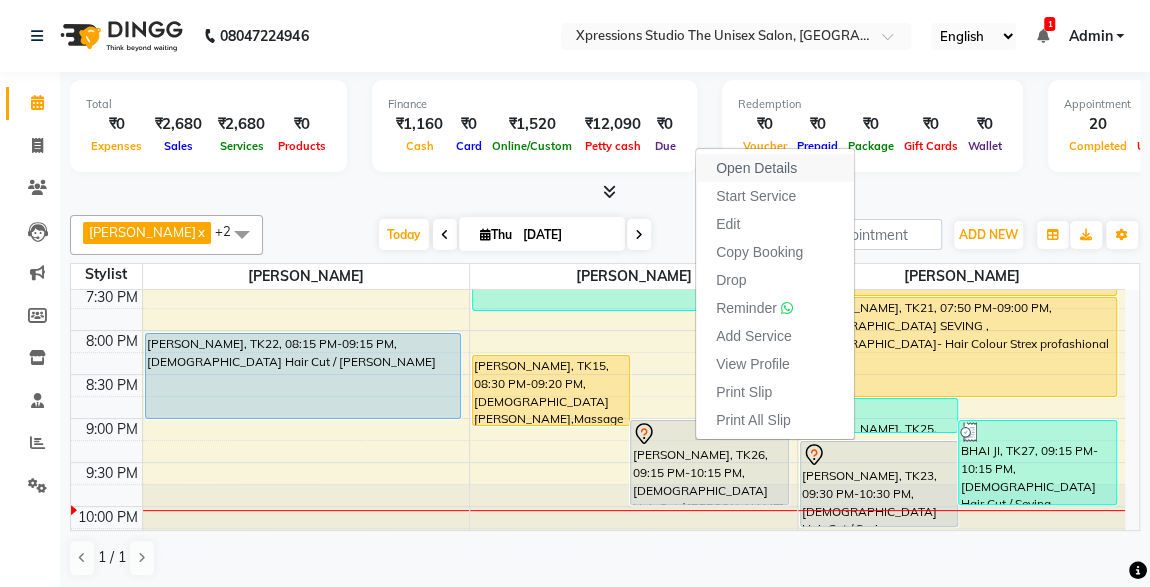 click on "Open Details" at bounding box center [756, 168] 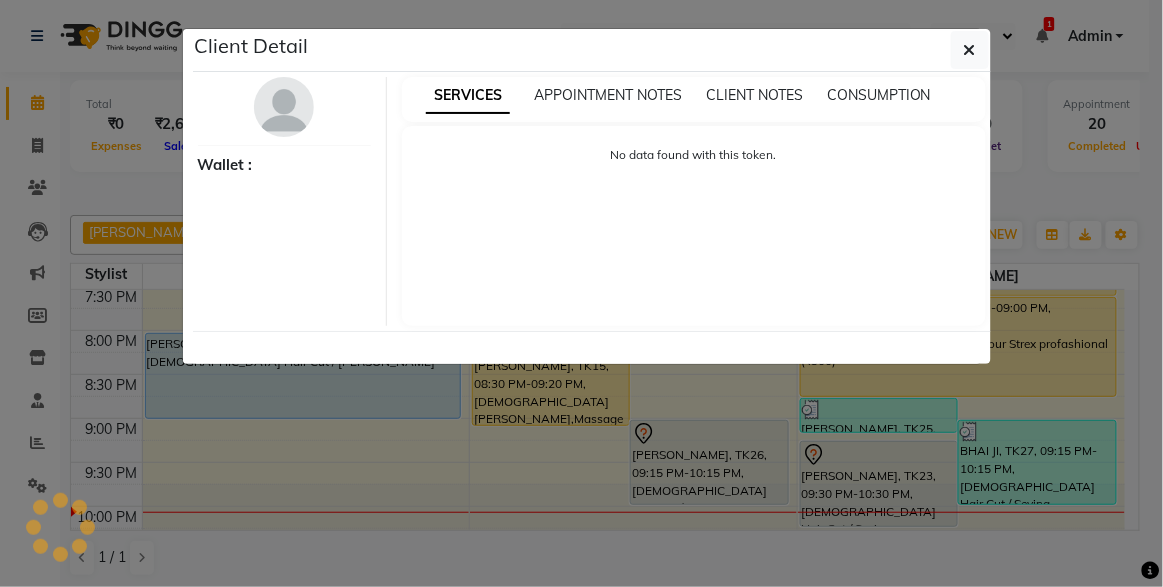 select on "7" 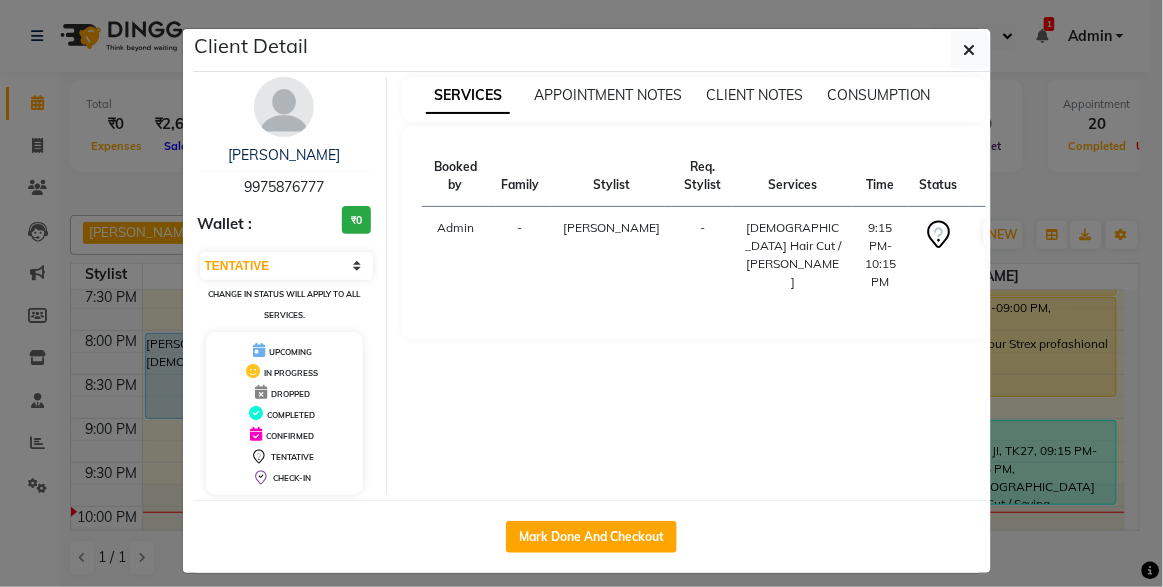 click on "Mark Done And Checkout" 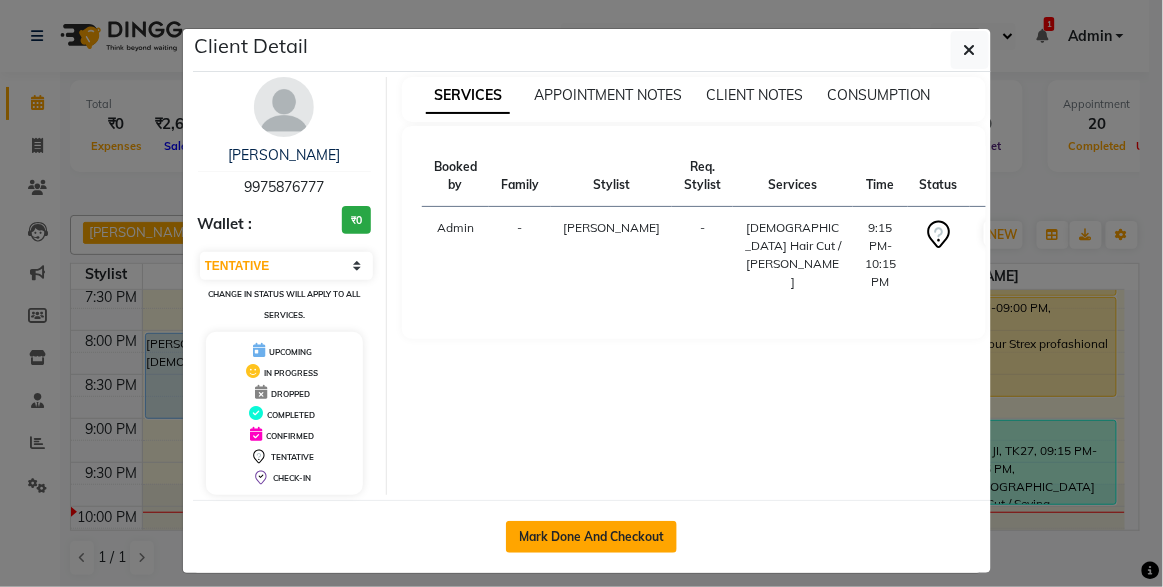 click on "Mark Done And Checkout" 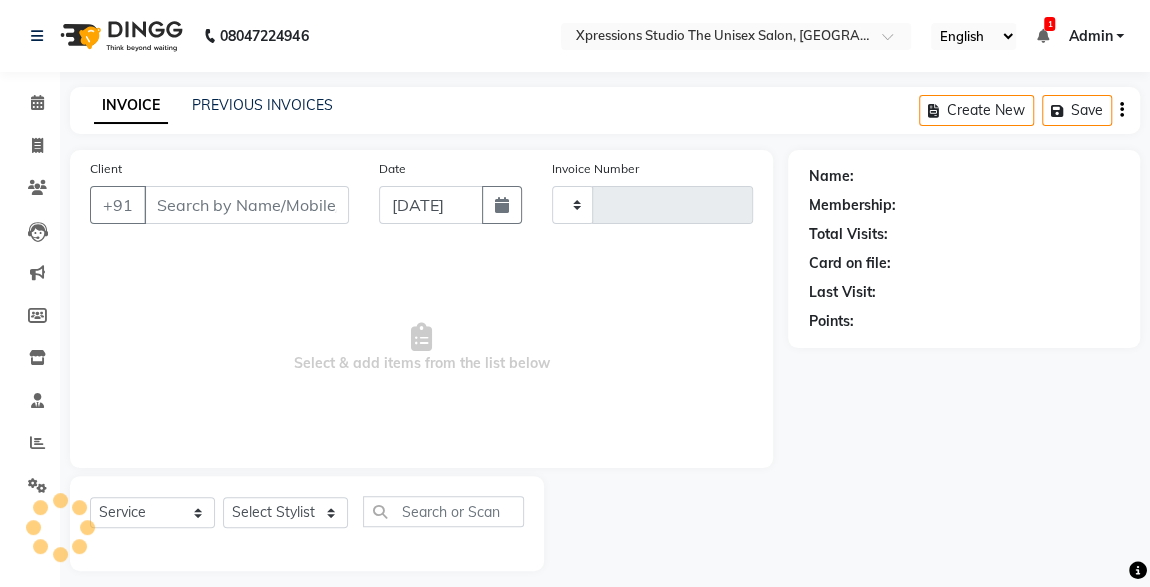 type on "3081" 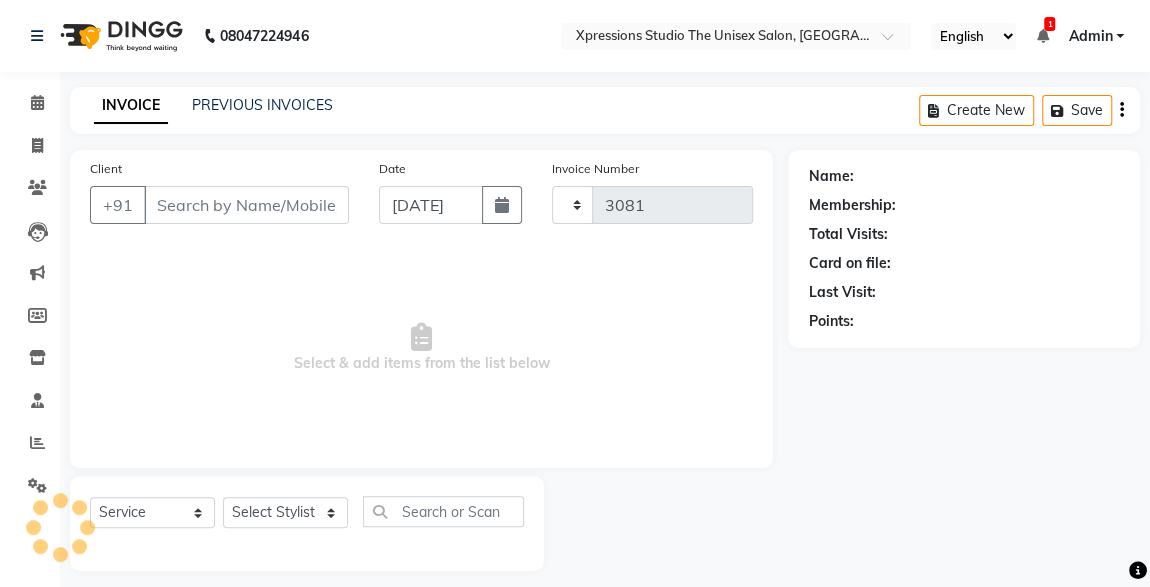 select on "7003" 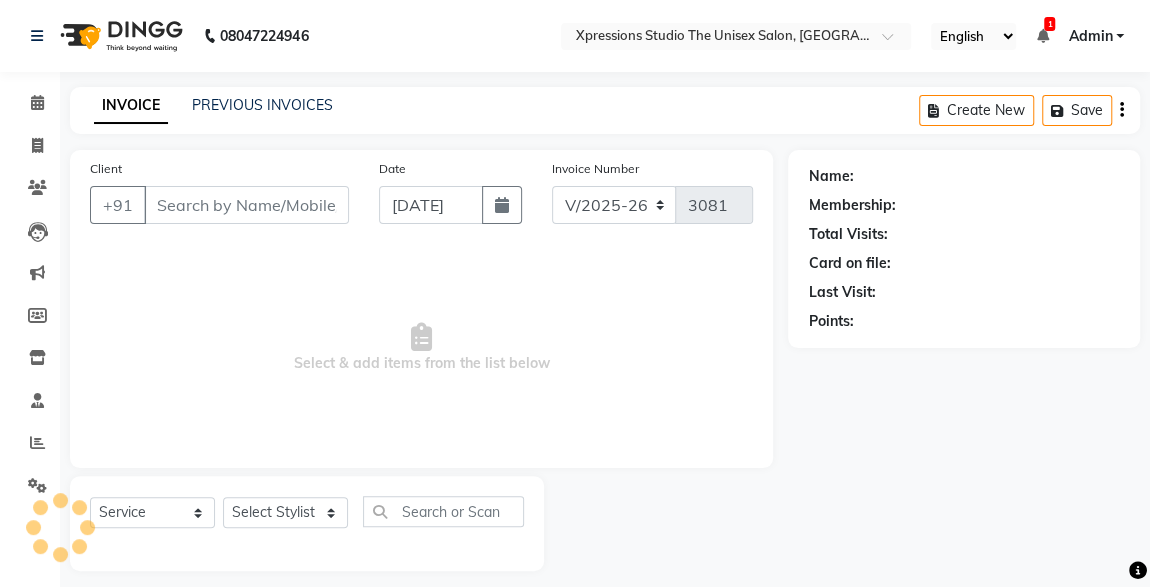 type on "9975876777" 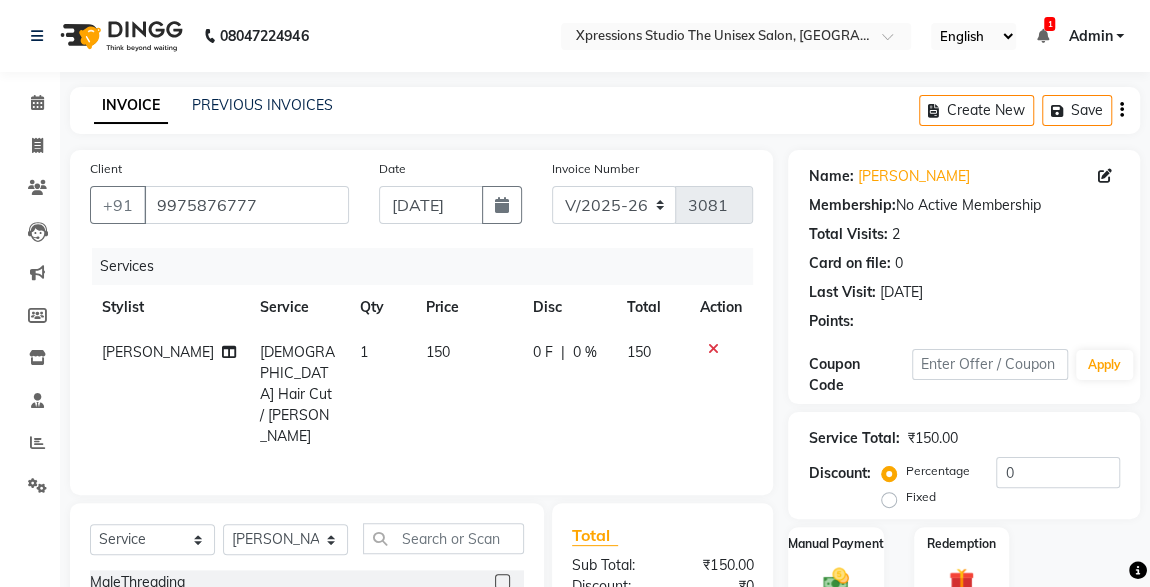 scroll, scrollTop: 212, scrollLeft: 0, axis: vertical 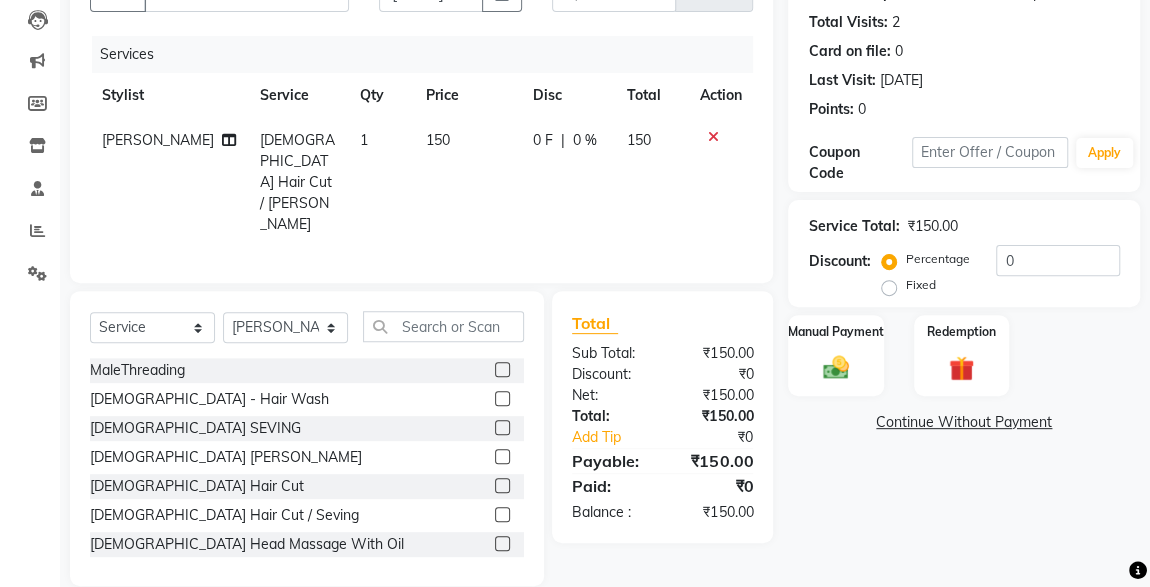 click 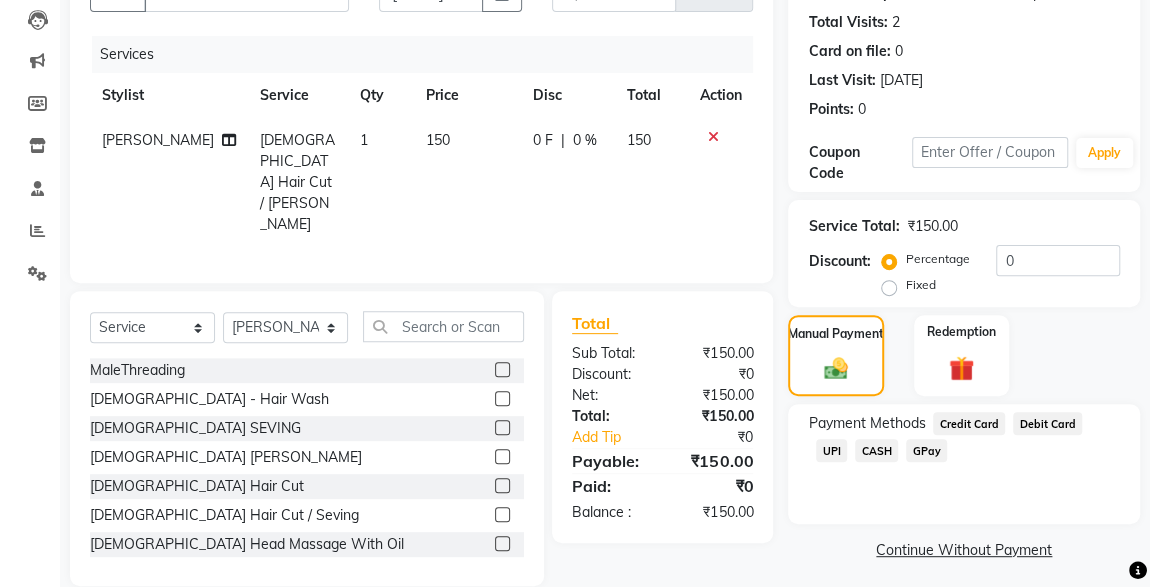 click on "UPI" 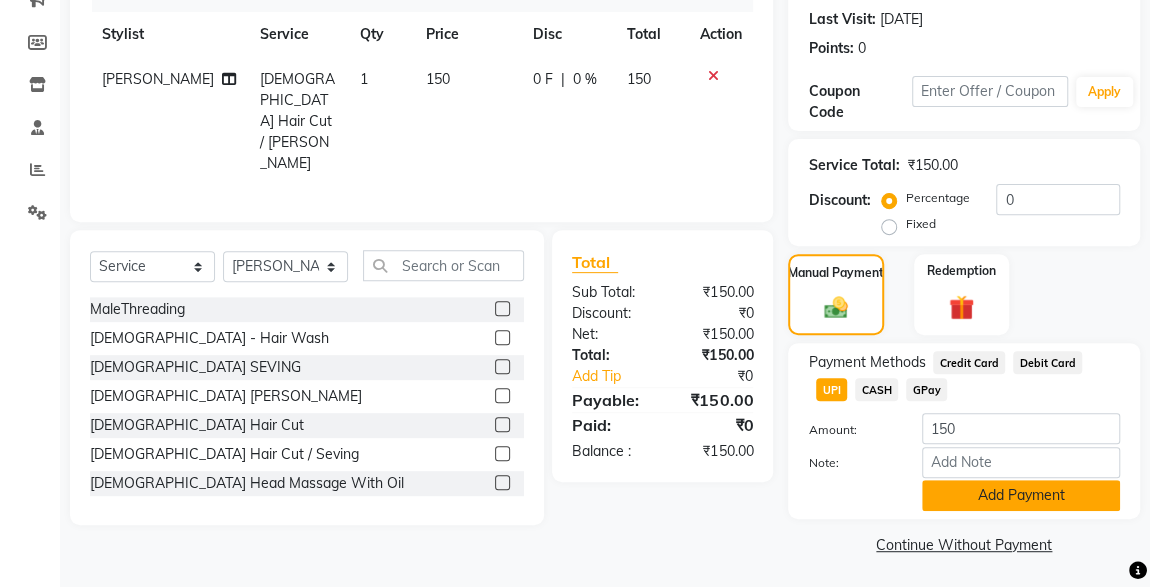 click on "Add Payment" 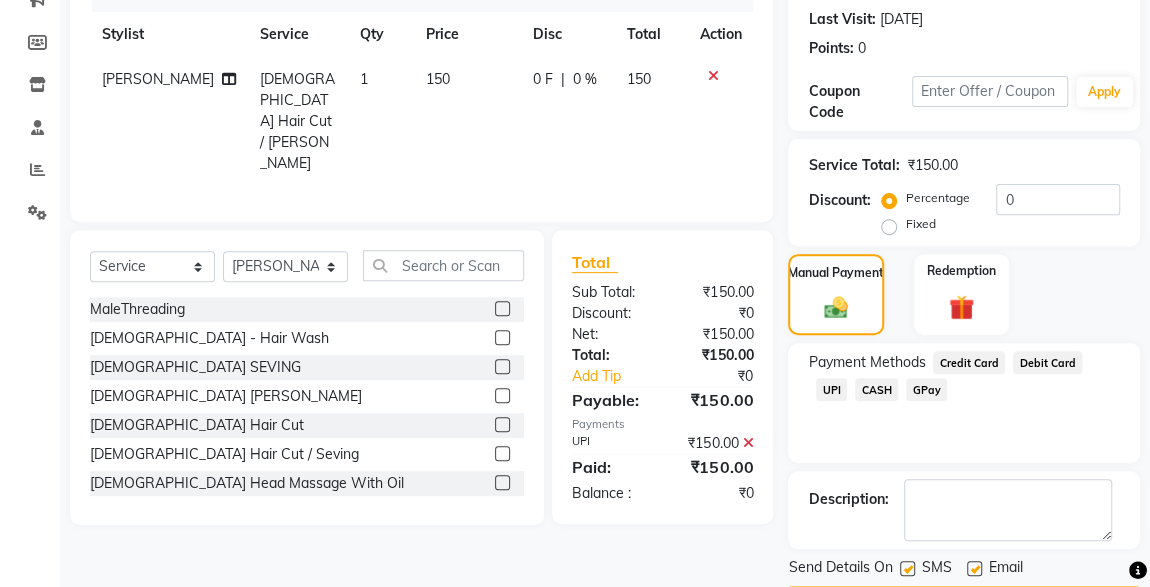 scroll, scrollTop: 330, scrollLeft: 0, axis: vertical 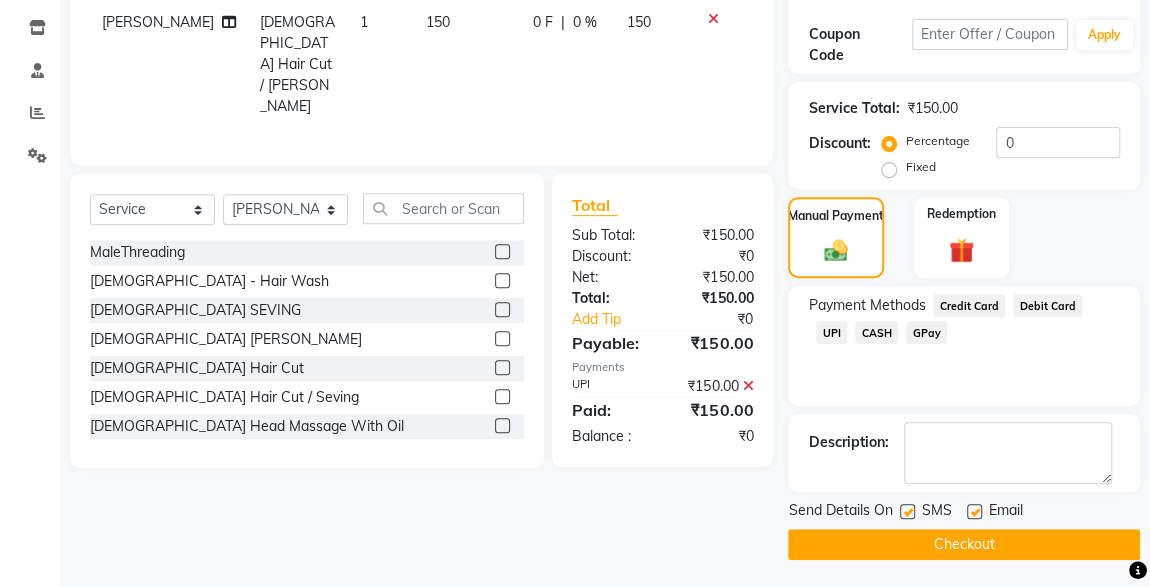click 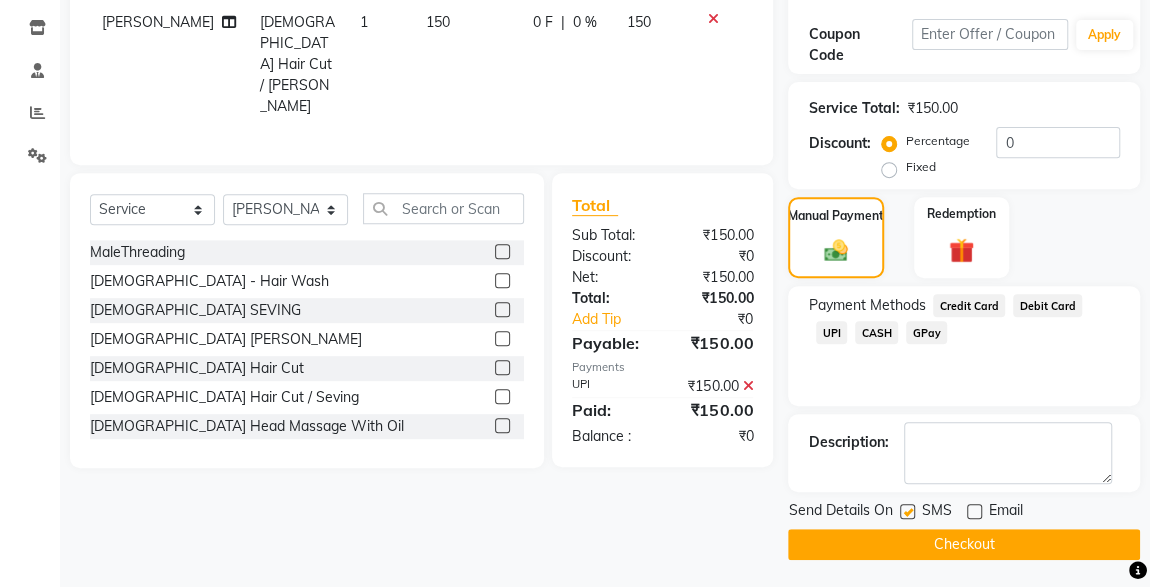 click on "Checkout" 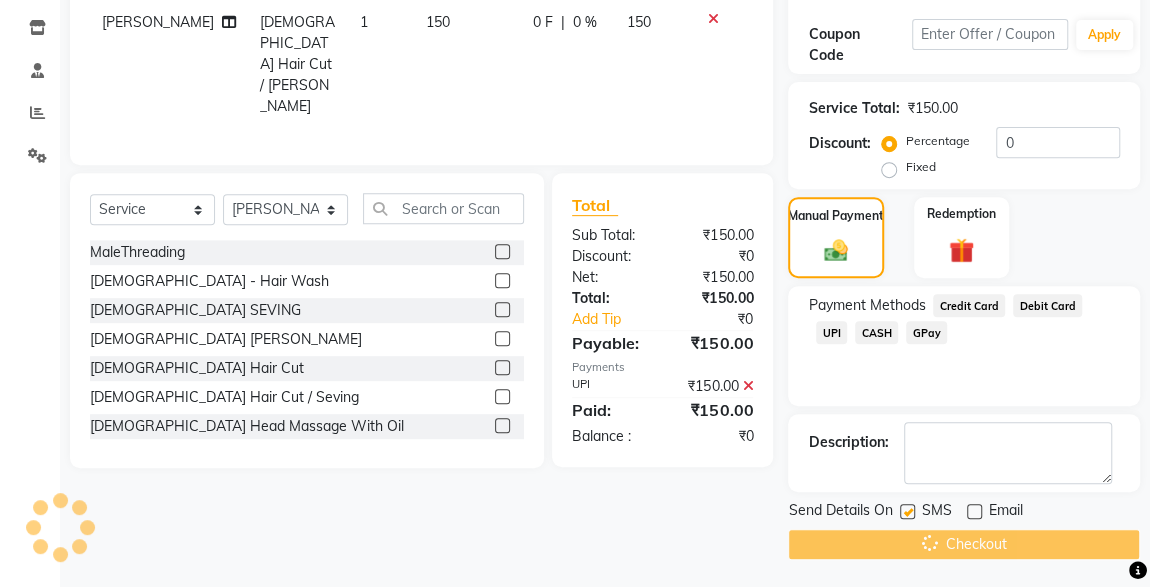 click on "Checkout" 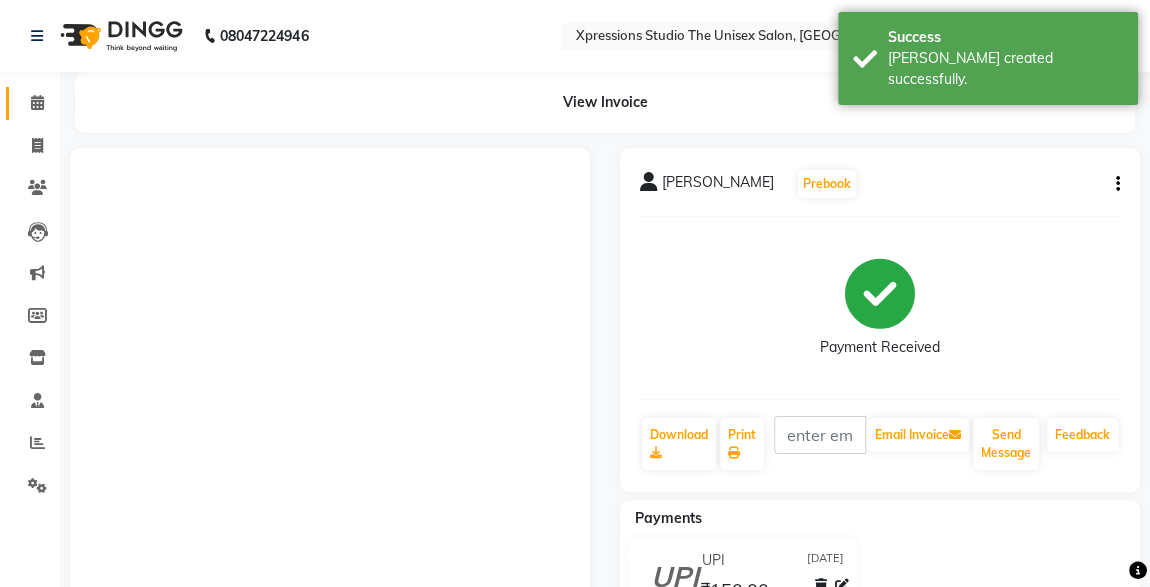 click 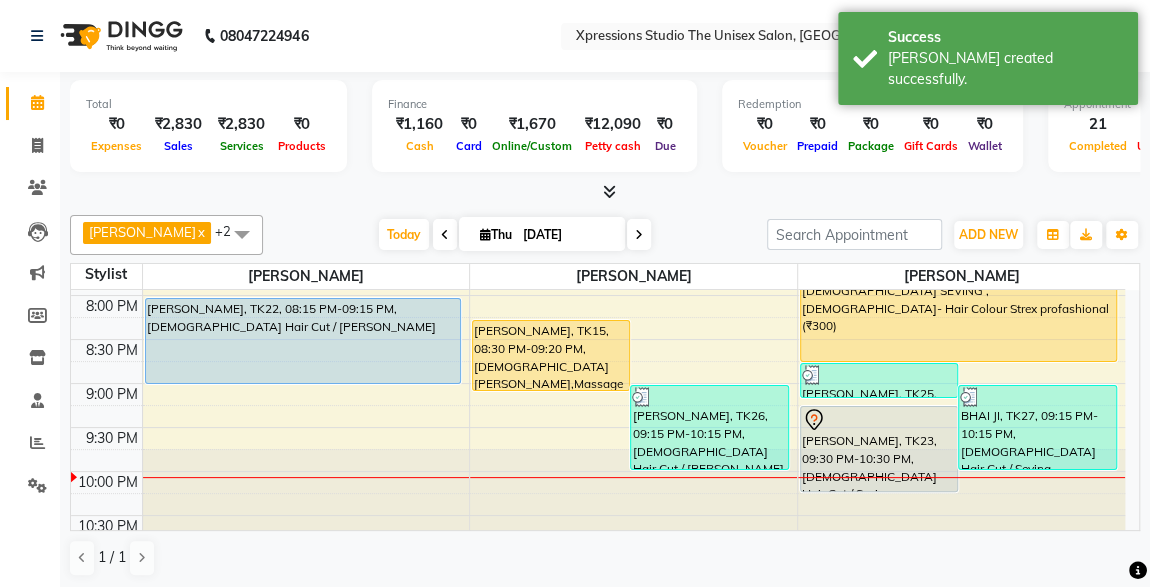 scroll, scrollTop: 1053, scrollLeft: 0, axis: vertical 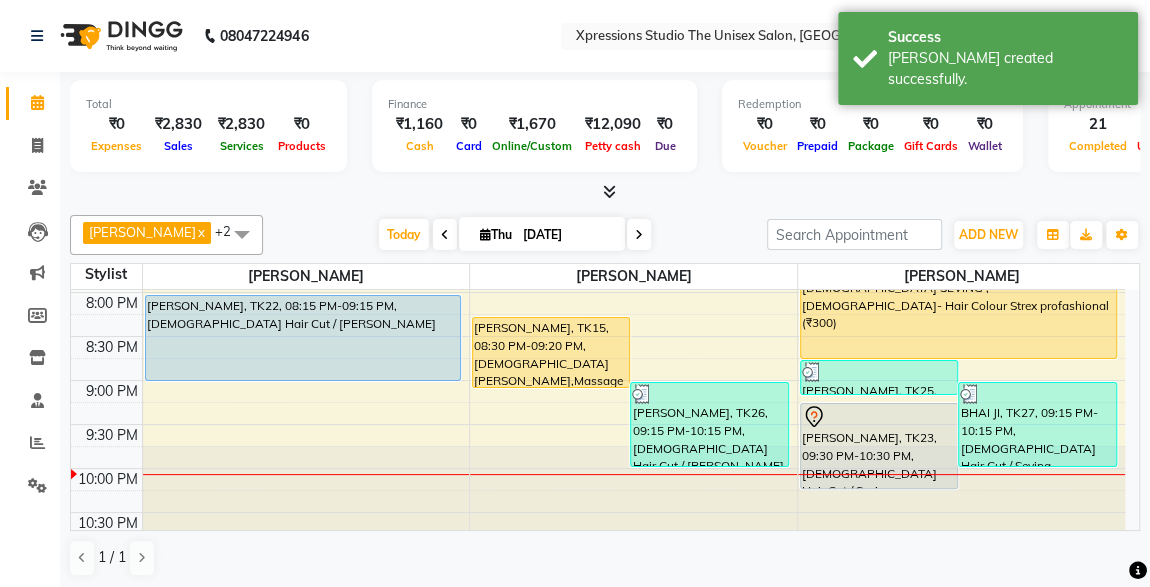 click on "[PERSON_NAME], TK15, 08:30 PM-09:20 PM, [DEMOGRAPHIC_DATA]  [PERSON_NAME],Massage - Vlcc Massage (₹250)" at bounding box center [551, 352] 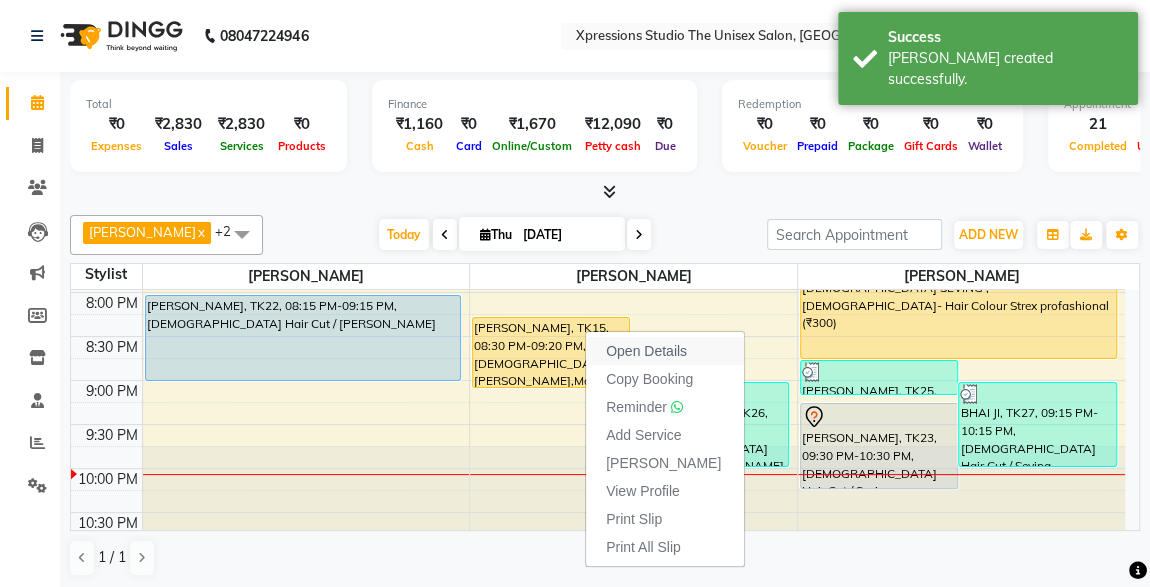 click on "Open Details" at bounding box center [646, 351] 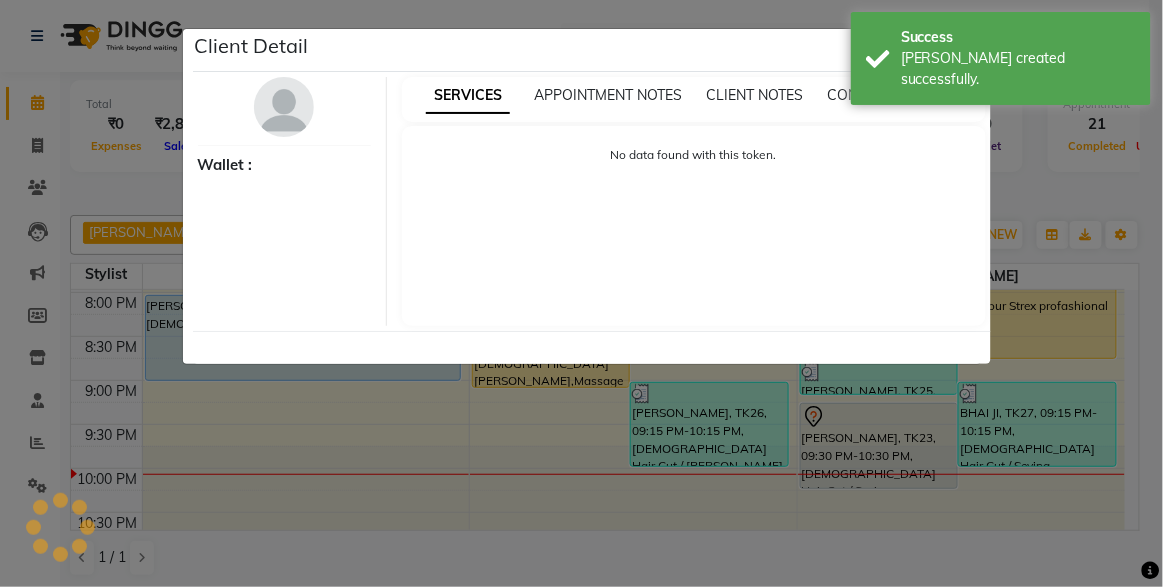 select on "1" 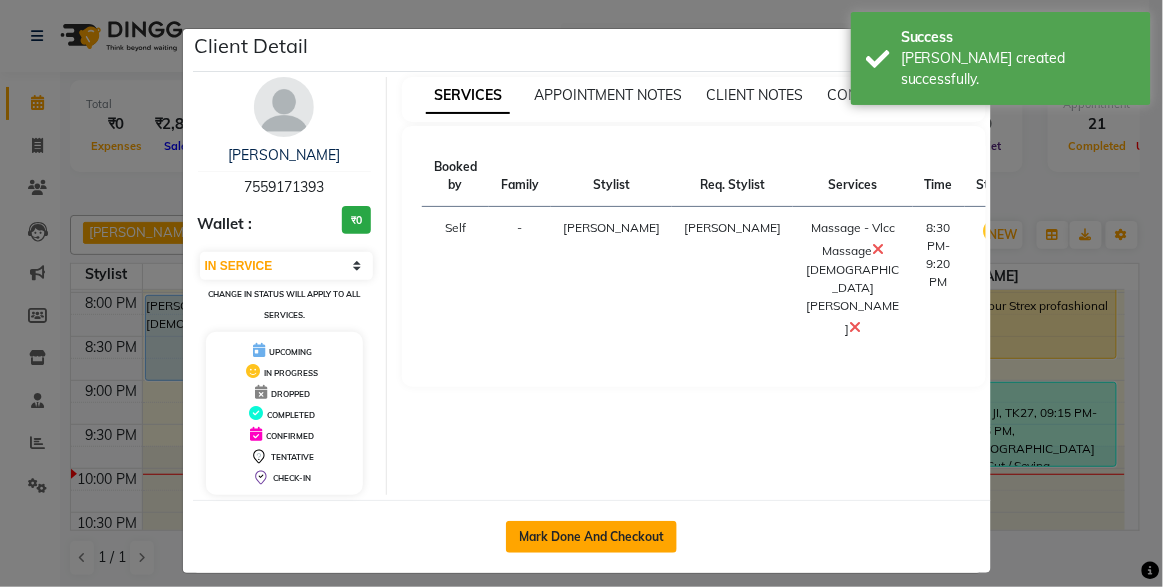 click on "Mark Done And Checkout" 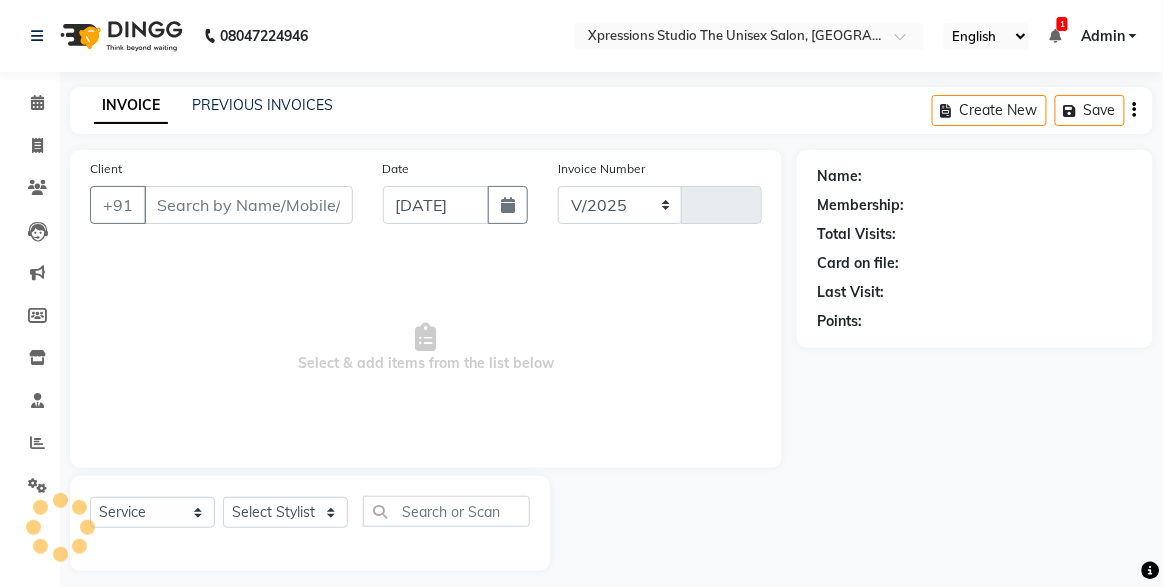select on "7003" 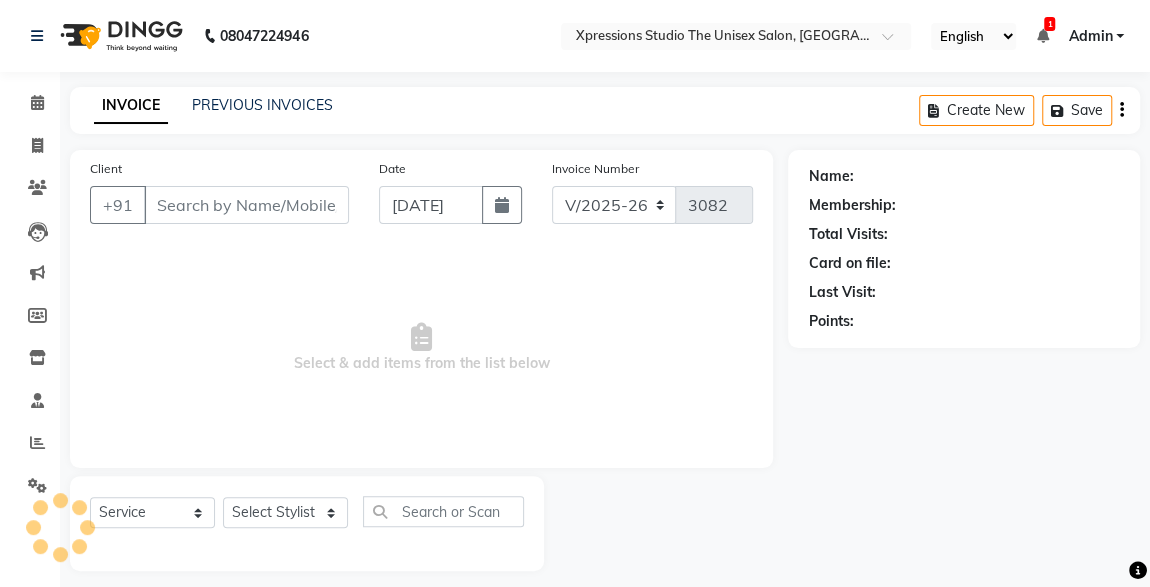 type on "7559171393" 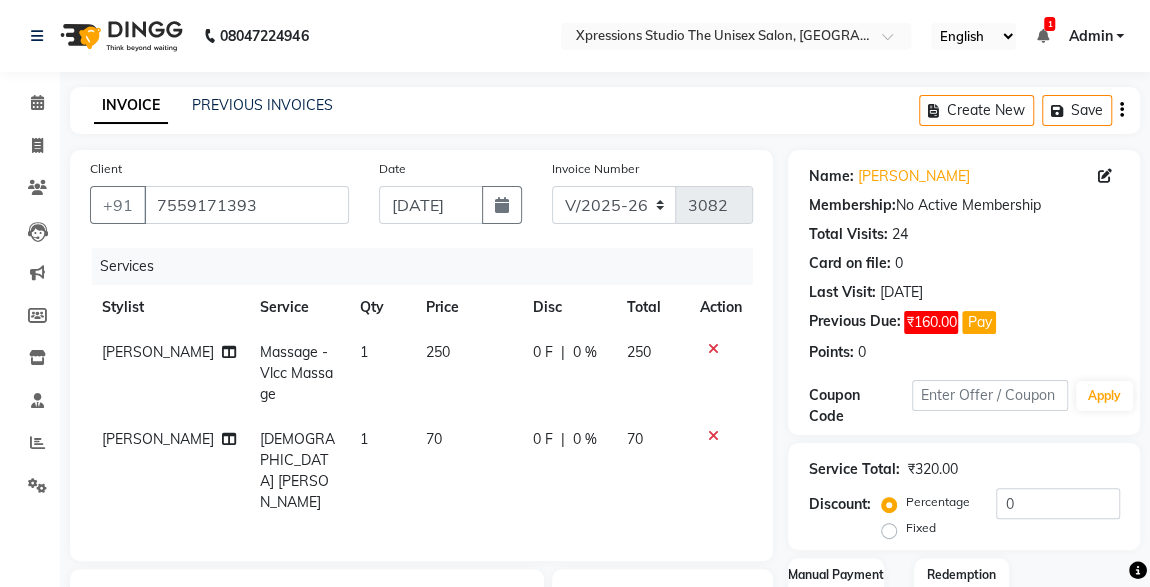 click 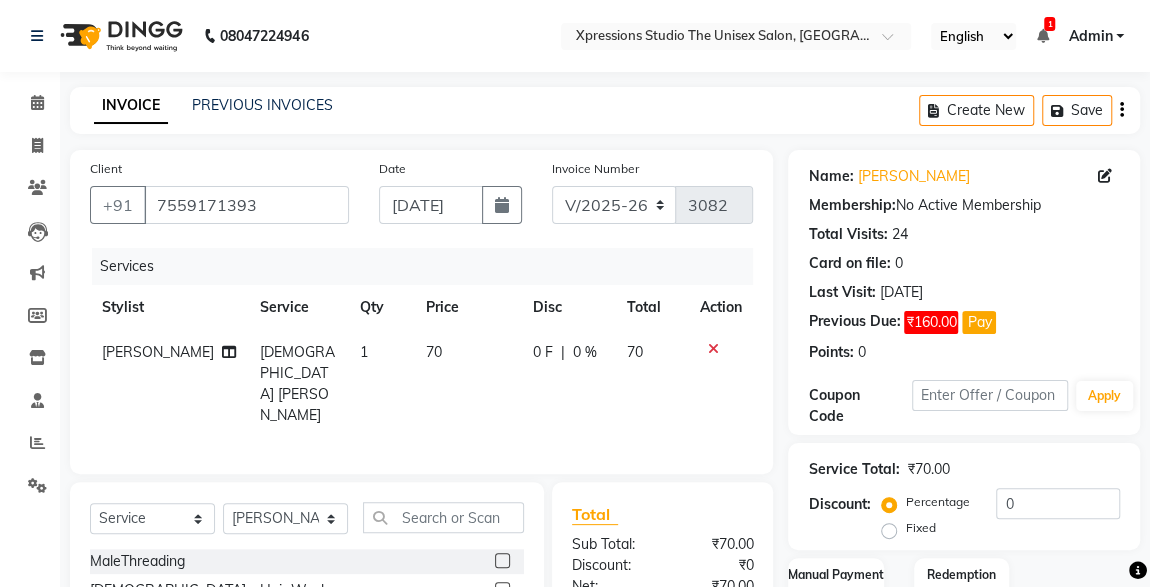 click 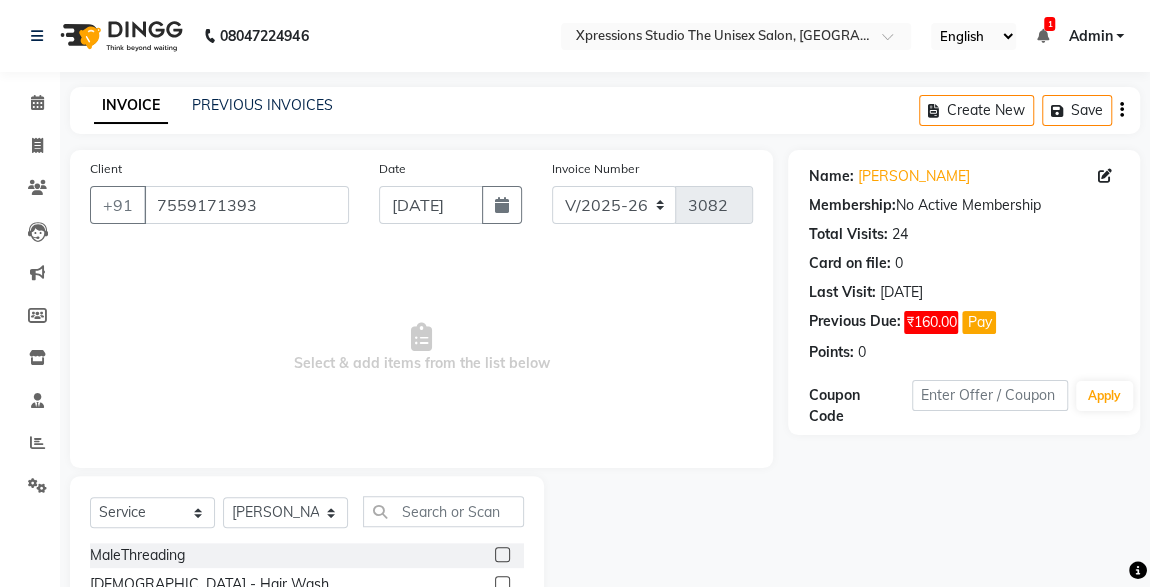 scroll, scrollTop: 212, scrollLeft: 0, axis: vertical 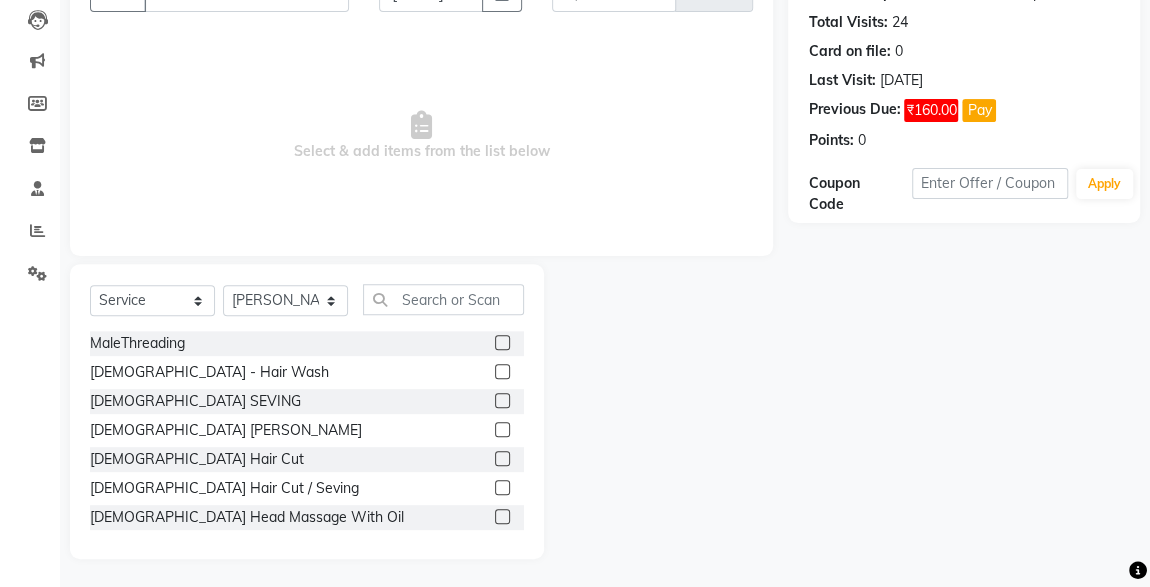 click 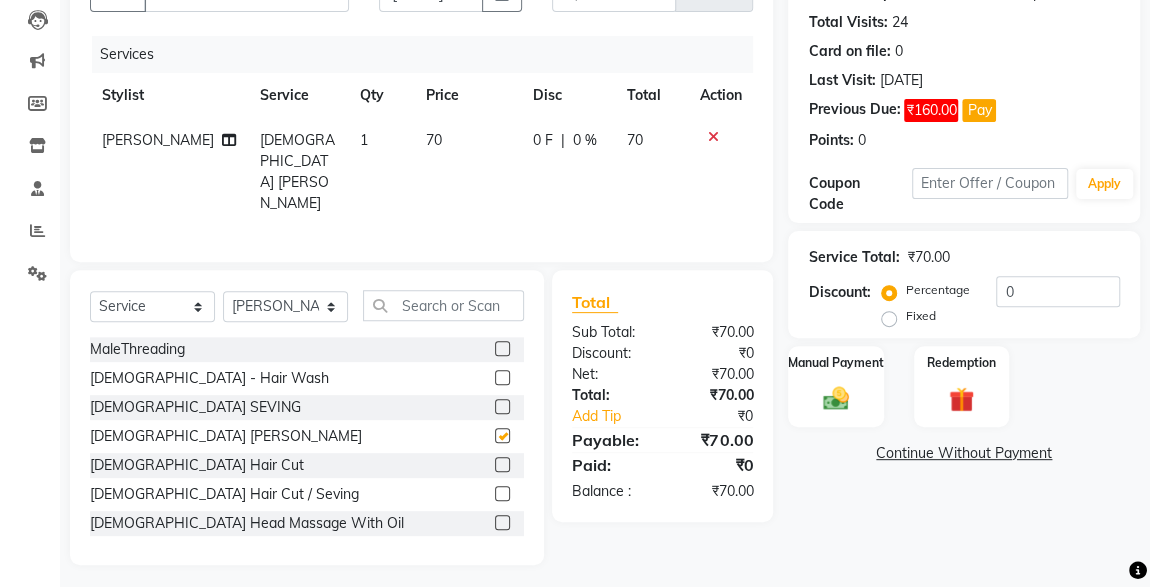 checkbox on "false" 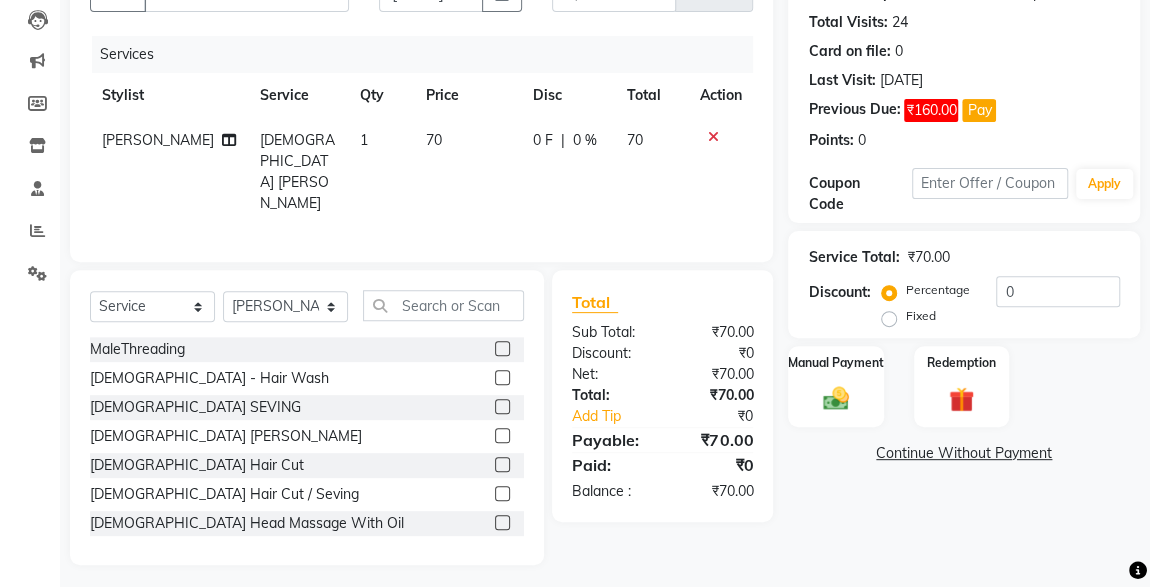 click 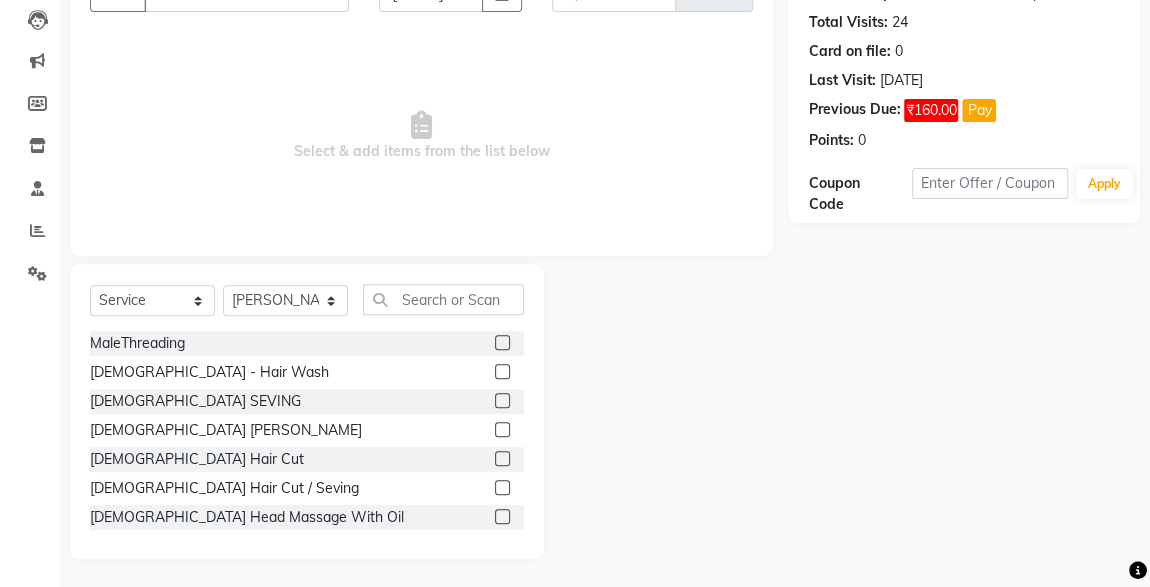 click 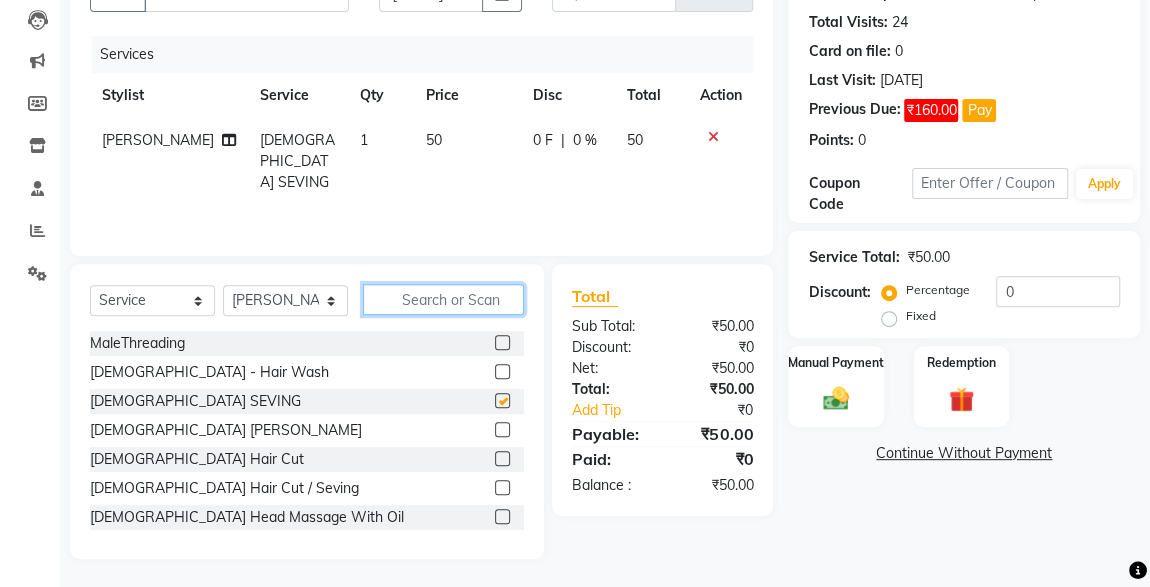 click 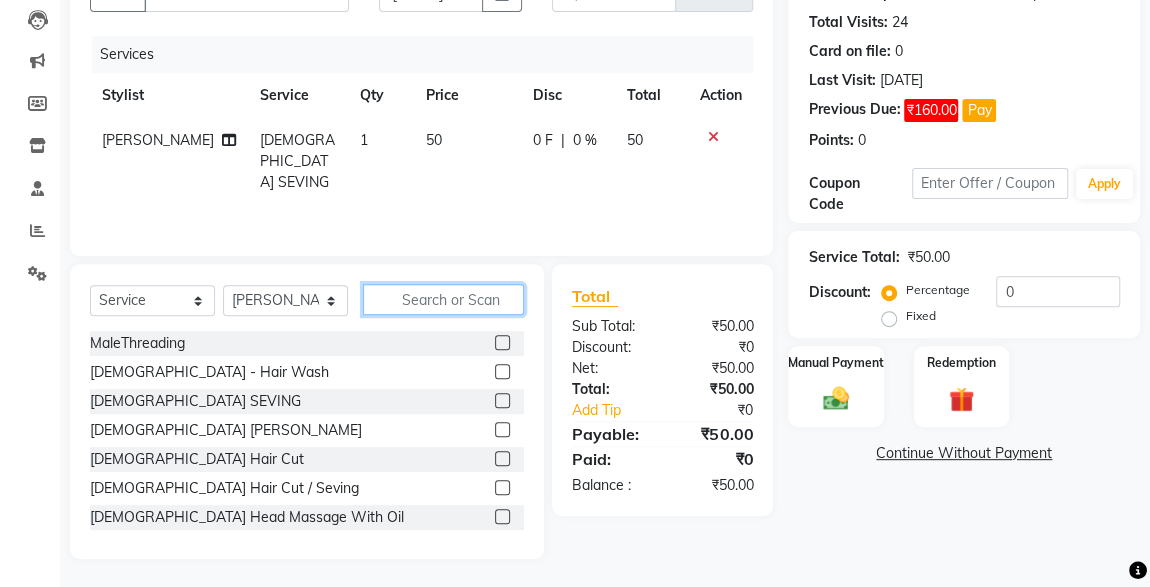 checkbox on "false" 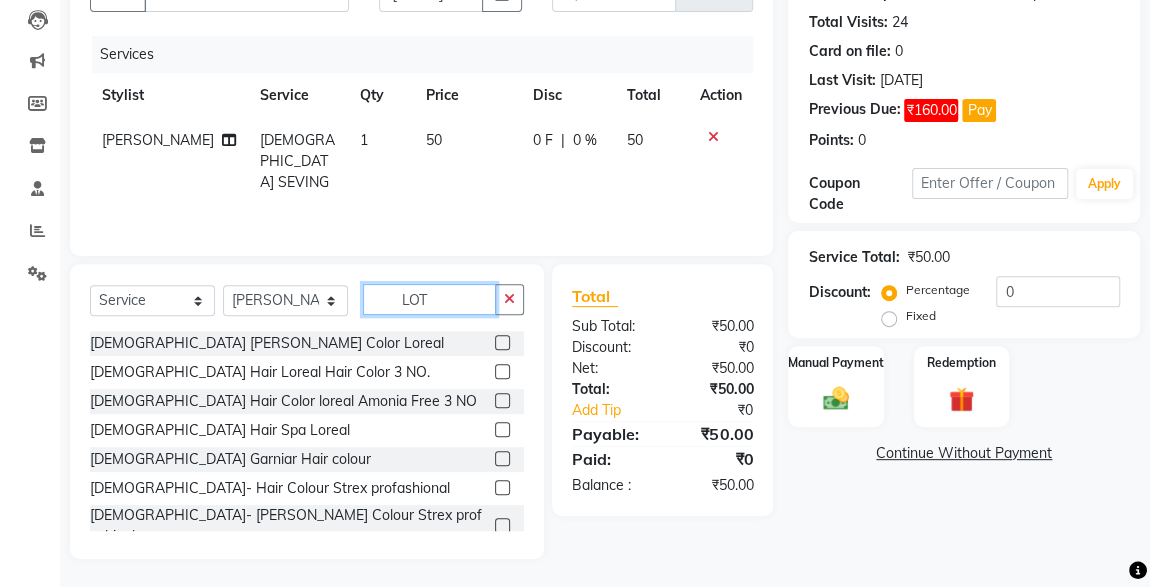 scroll, scrollTop: 169, scrollLeft: 0, axis: vertical 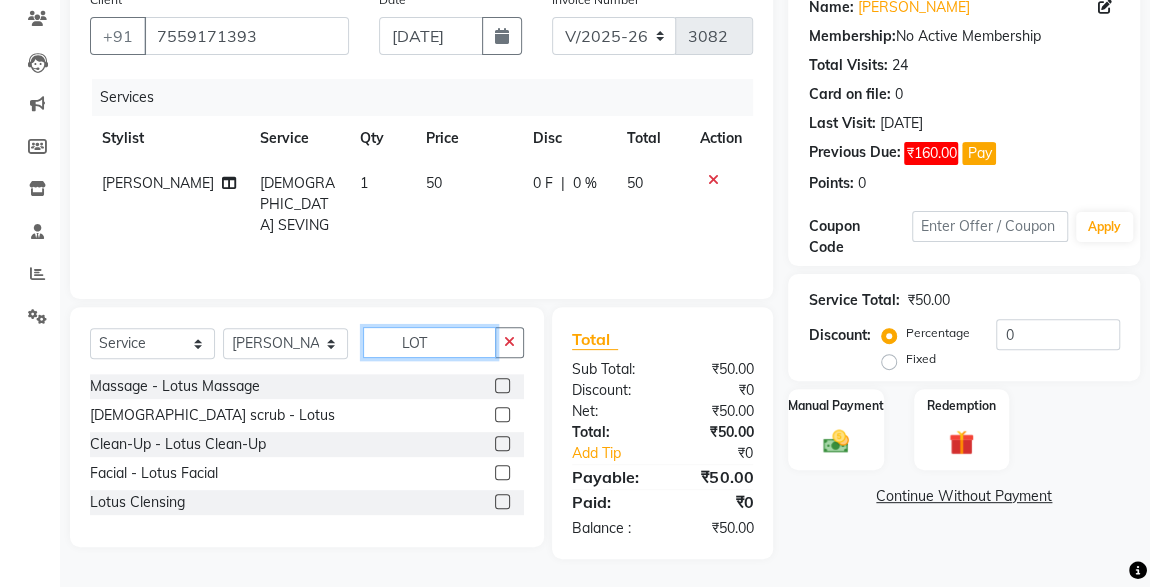 type on "LOT" 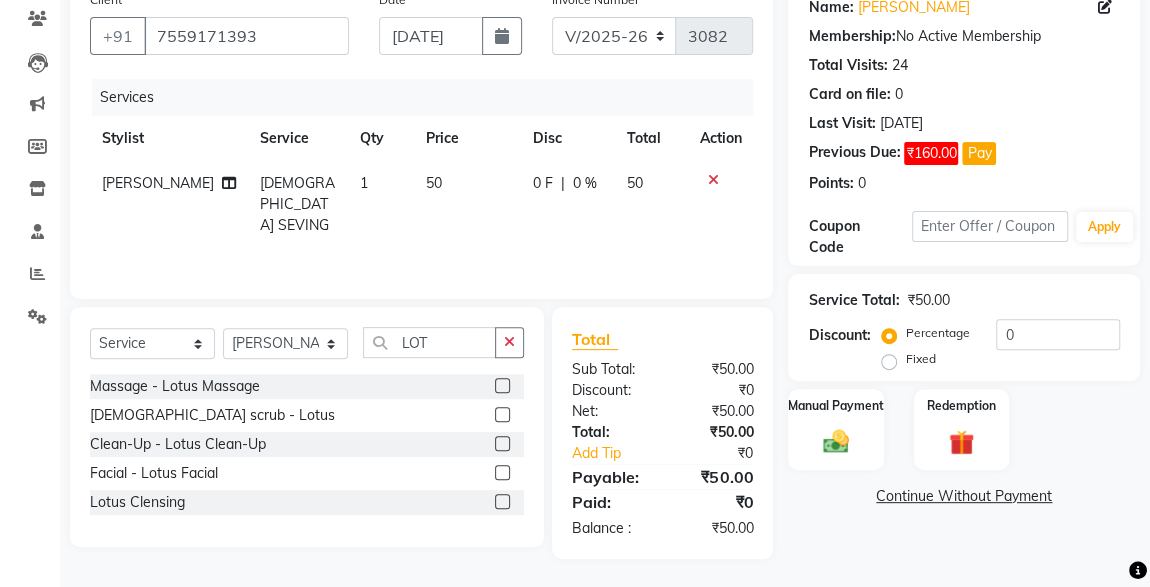 click 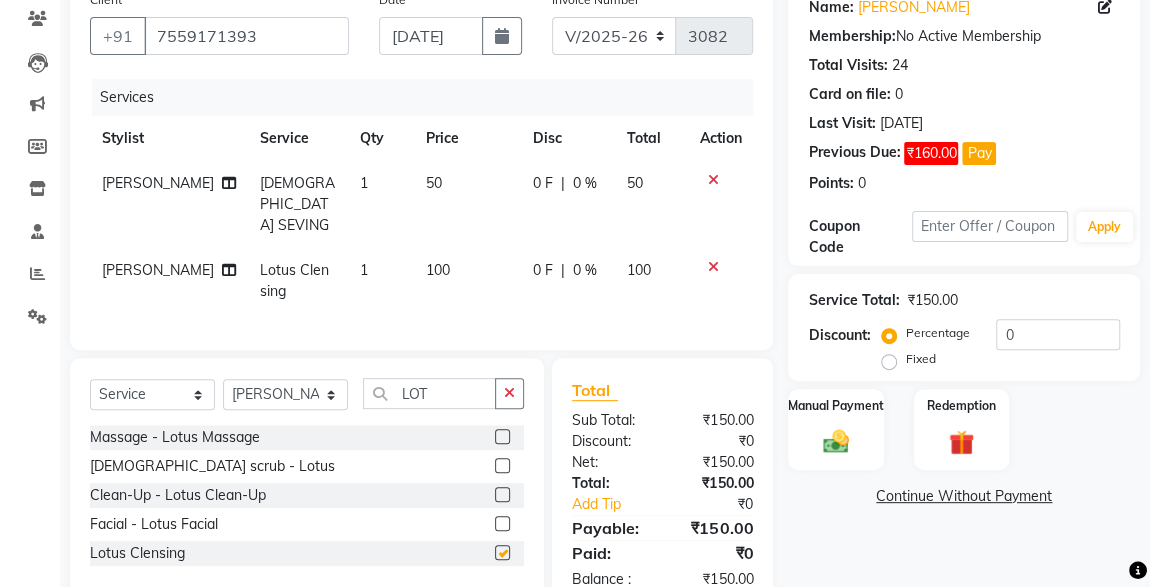 checkbox on "false" 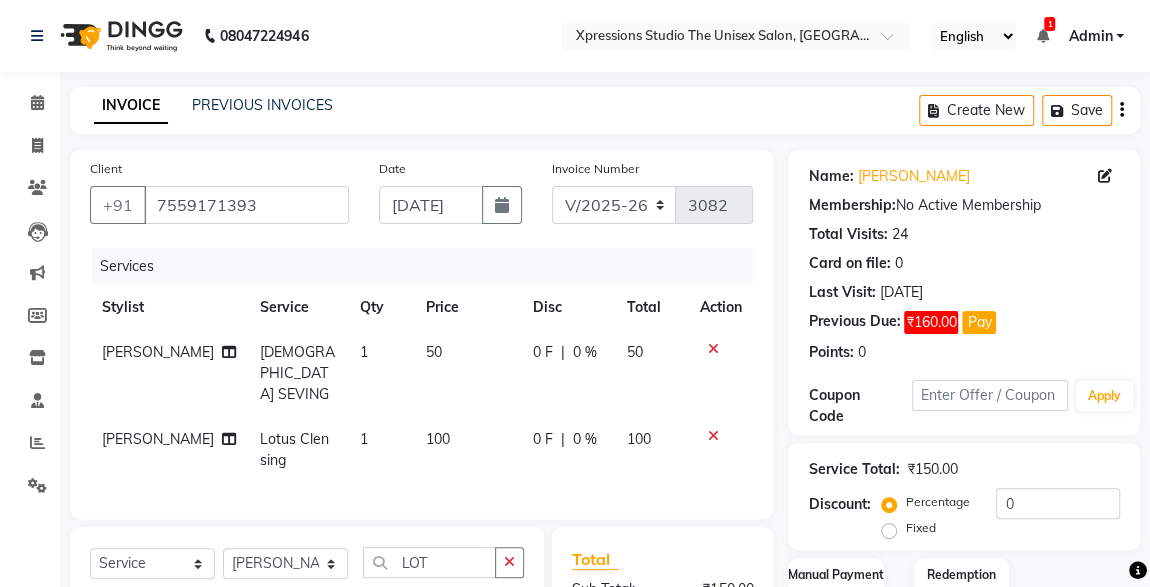 scroll, scrollTop: 212, scrollLeft: 0, axis: vertical 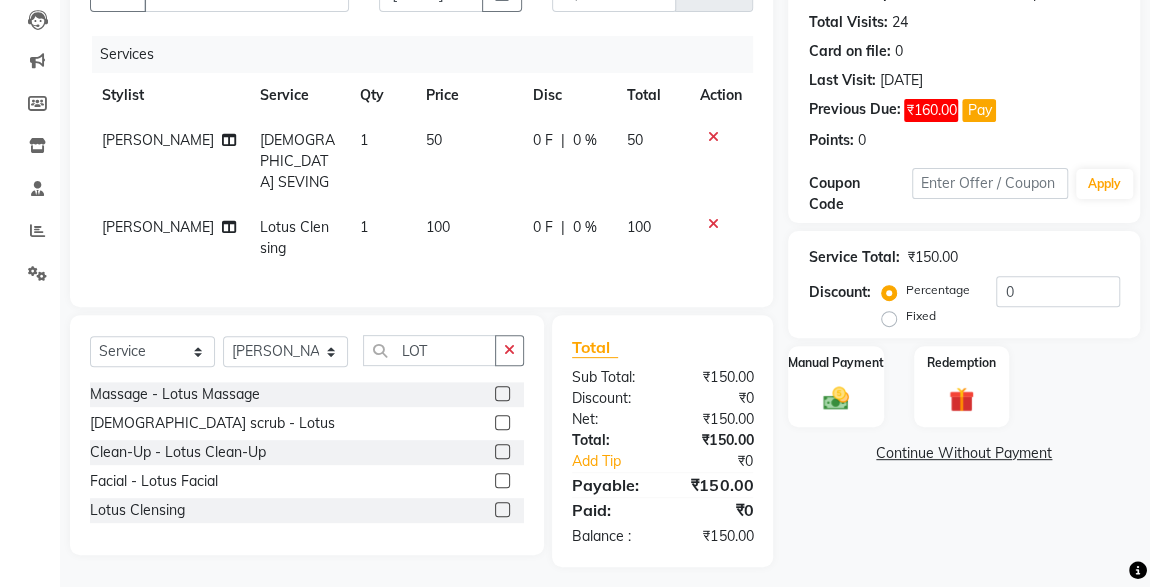 click 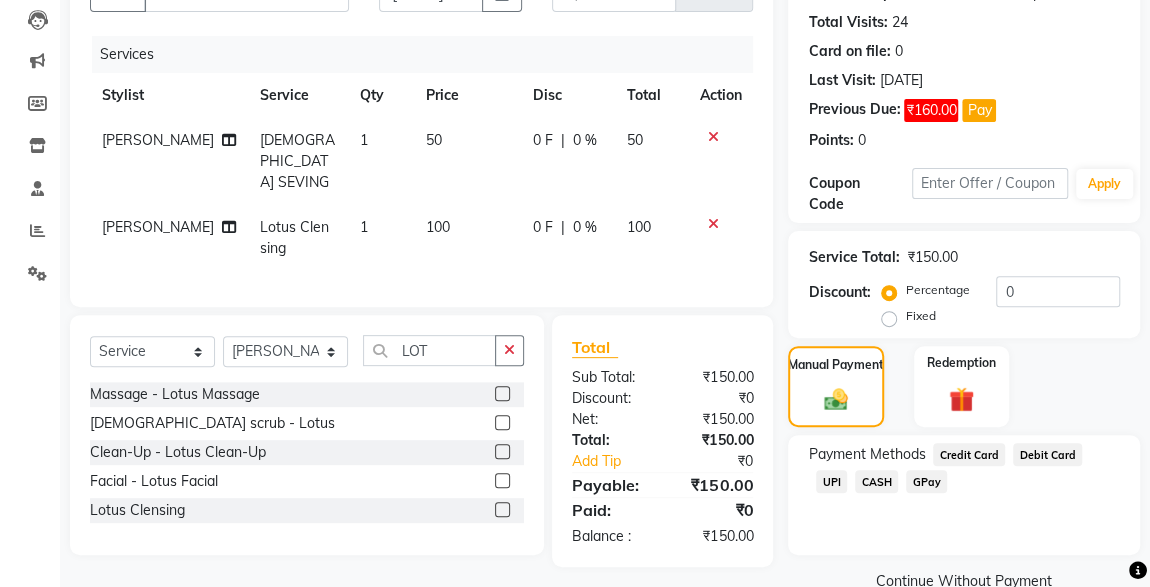 click on "CASH" 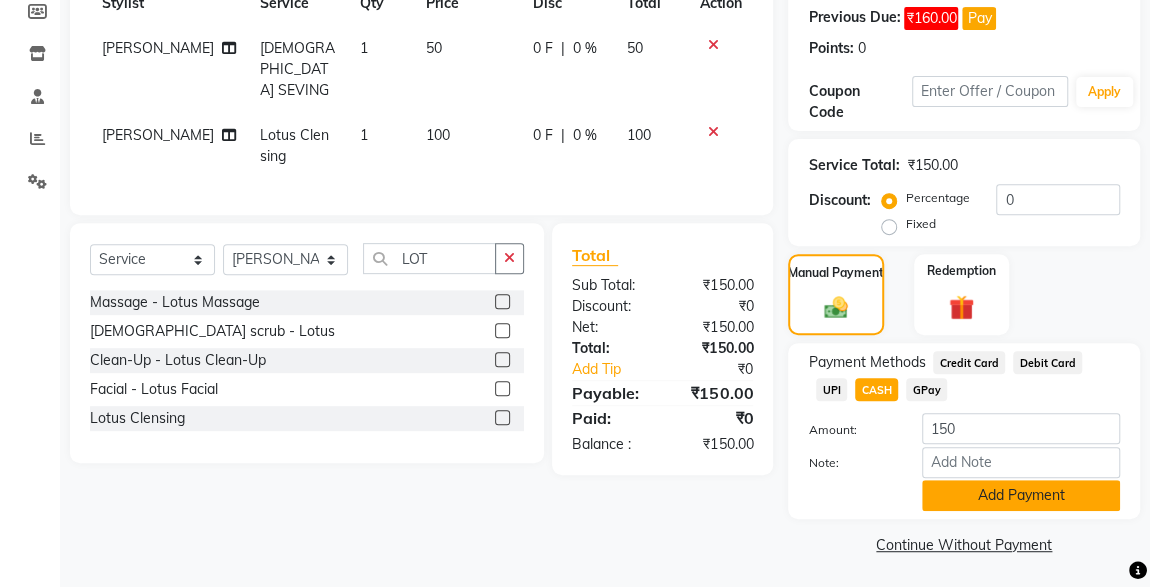 click on "Add Payment" 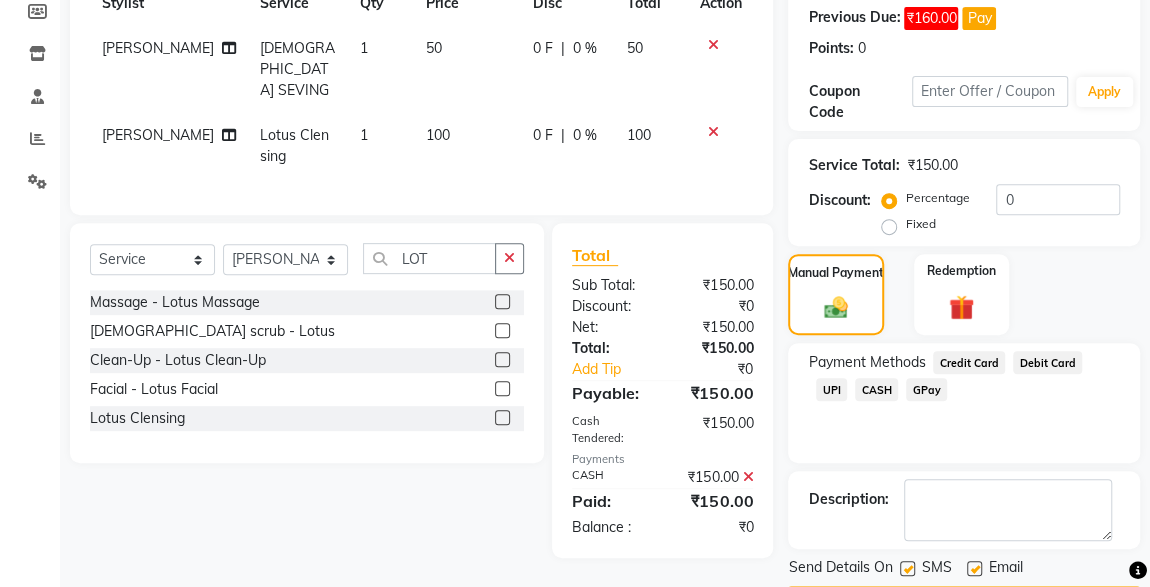 scroll, scrollTop: 361, scrollLeft: 0, axis: vertical 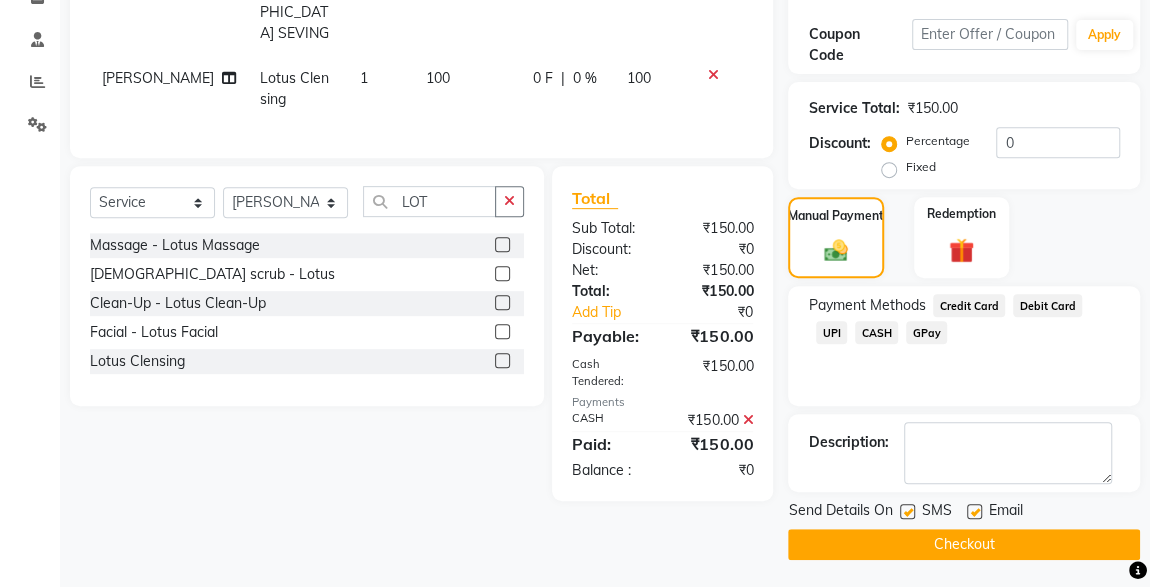 click 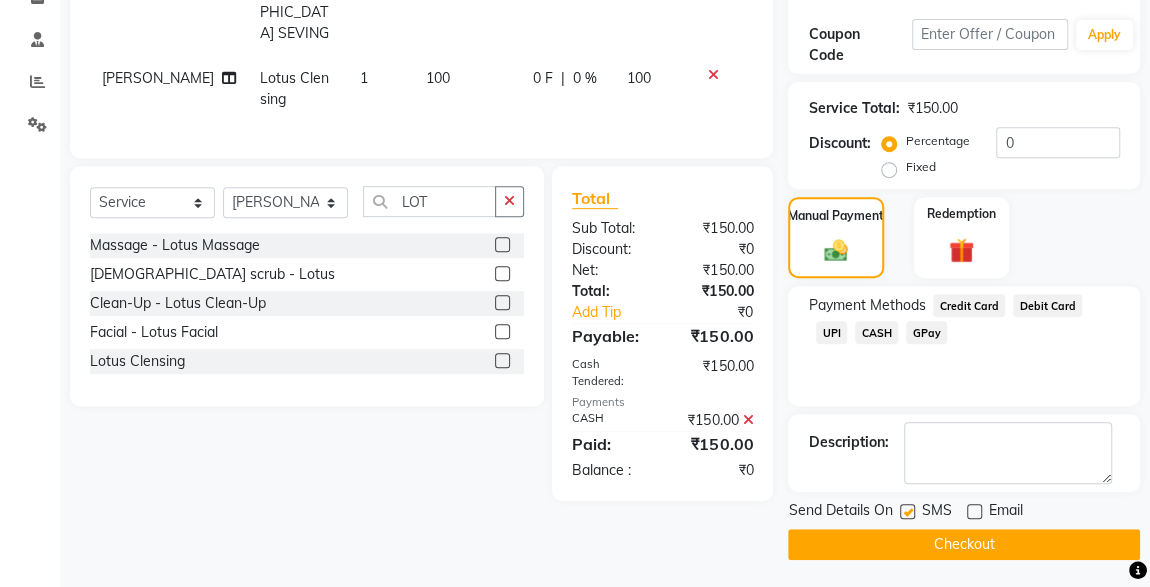 click 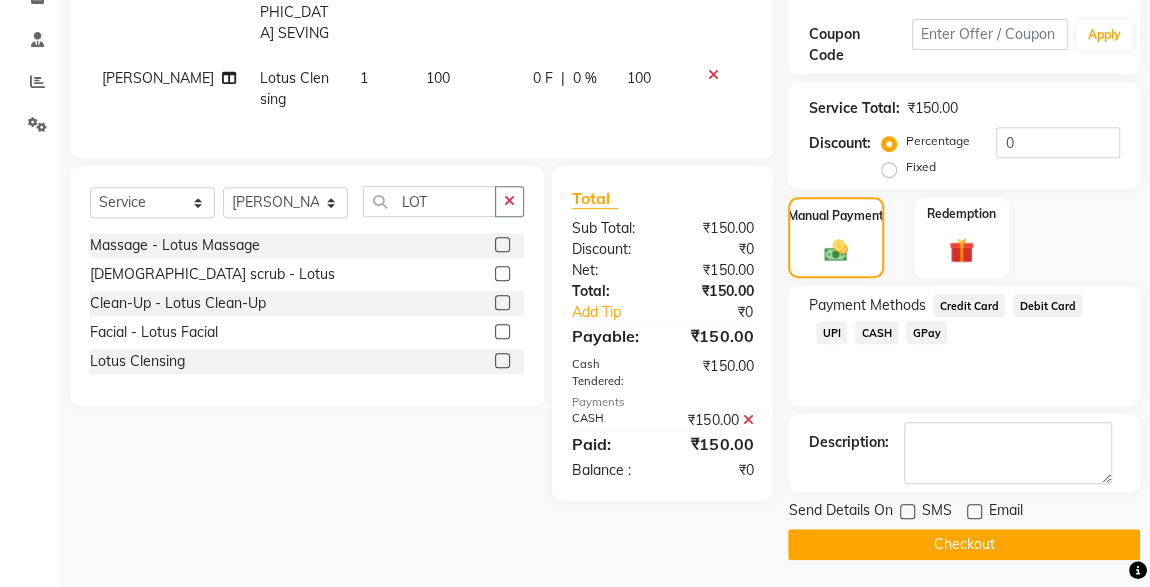 click on "Checkout" 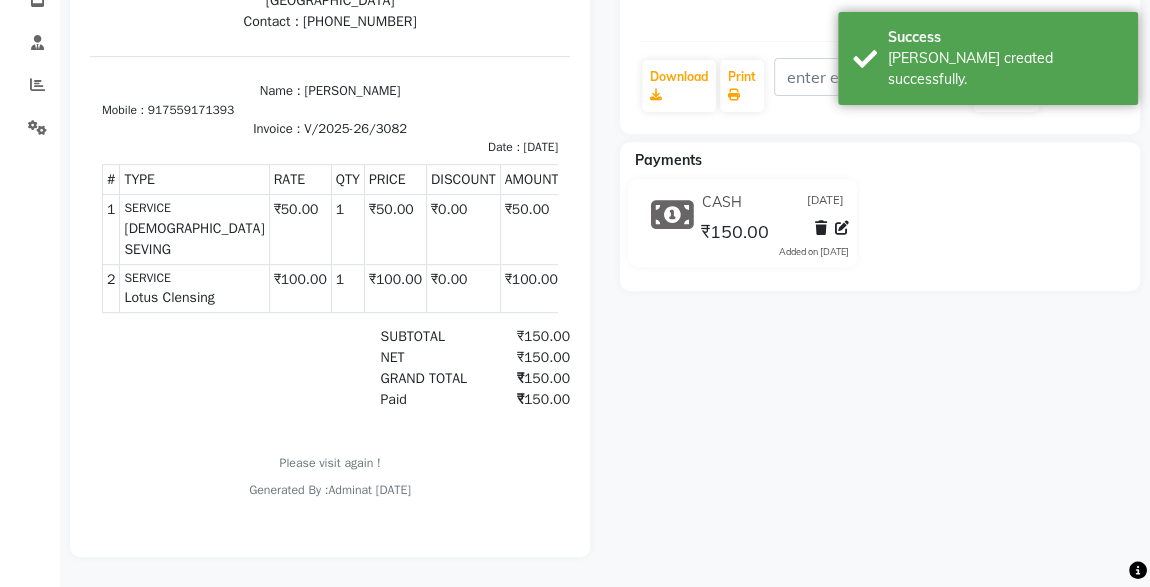 scroll, scrollTop: 0, scrollLeft: 0, axis: both 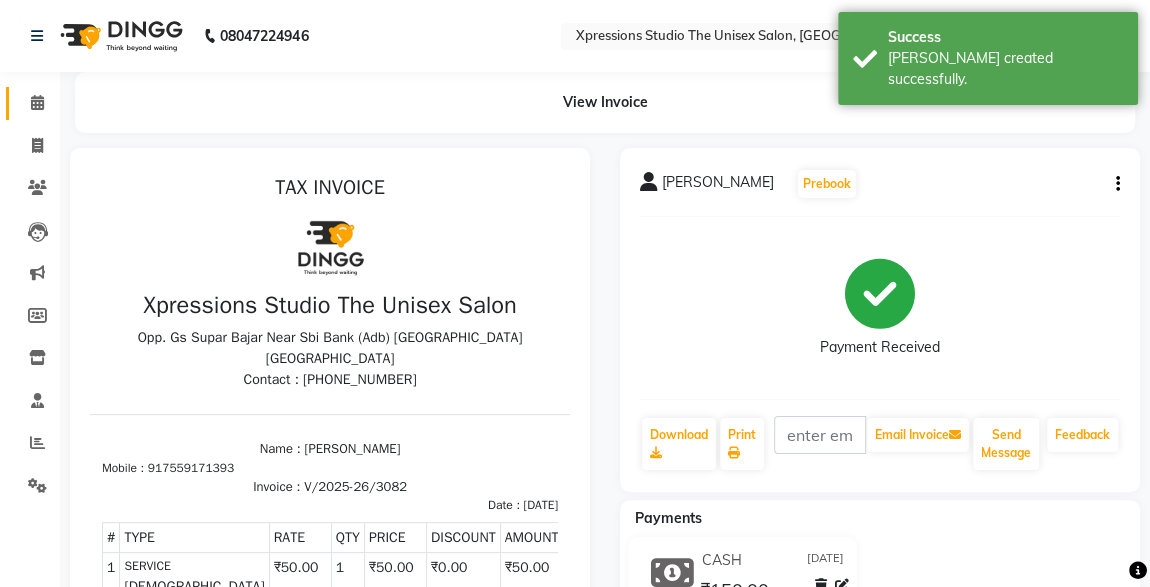click 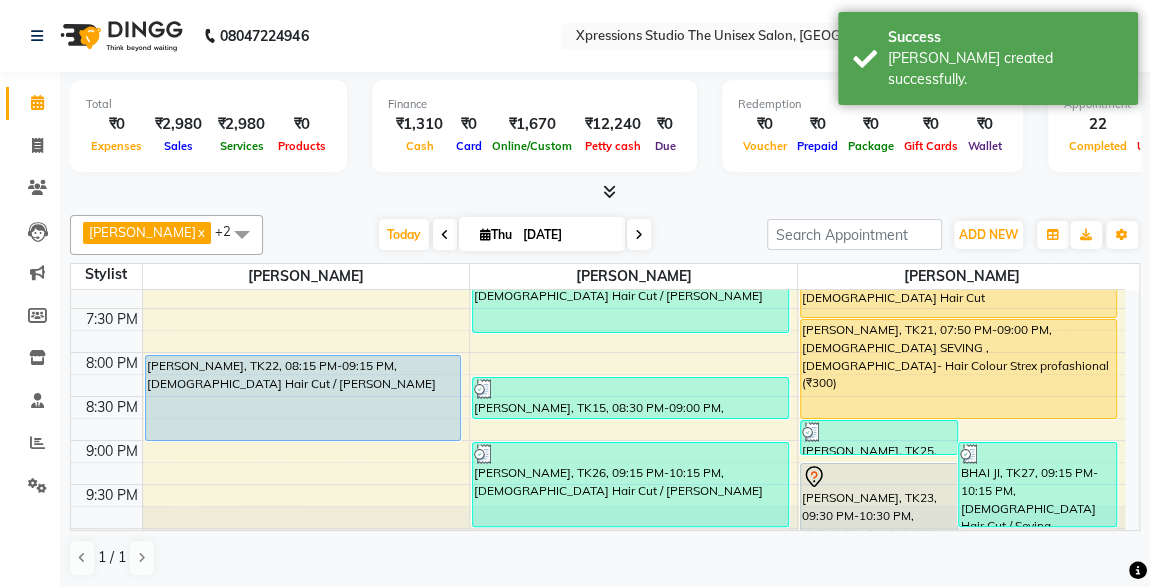 scroll, scrollTop: 843, scrollLeft: 0, axis: vertical 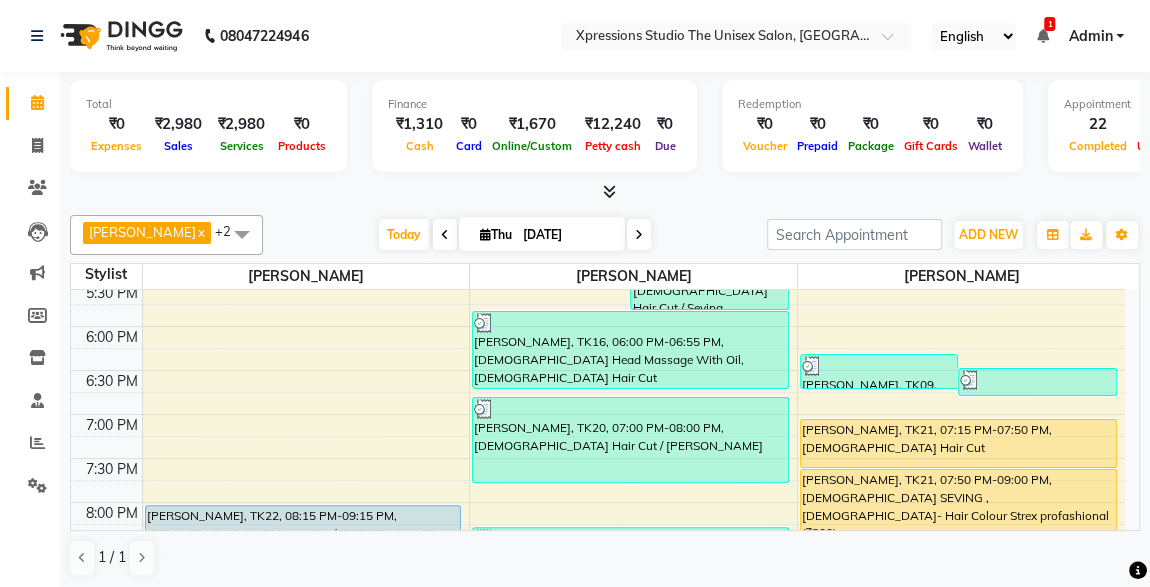 click on "[PERSON_NAME], TK21, 07:15 PM-07:50 PM, [DEMOGRAPHIC_DATA] Hair Cut" at bounding box center [958, 443] 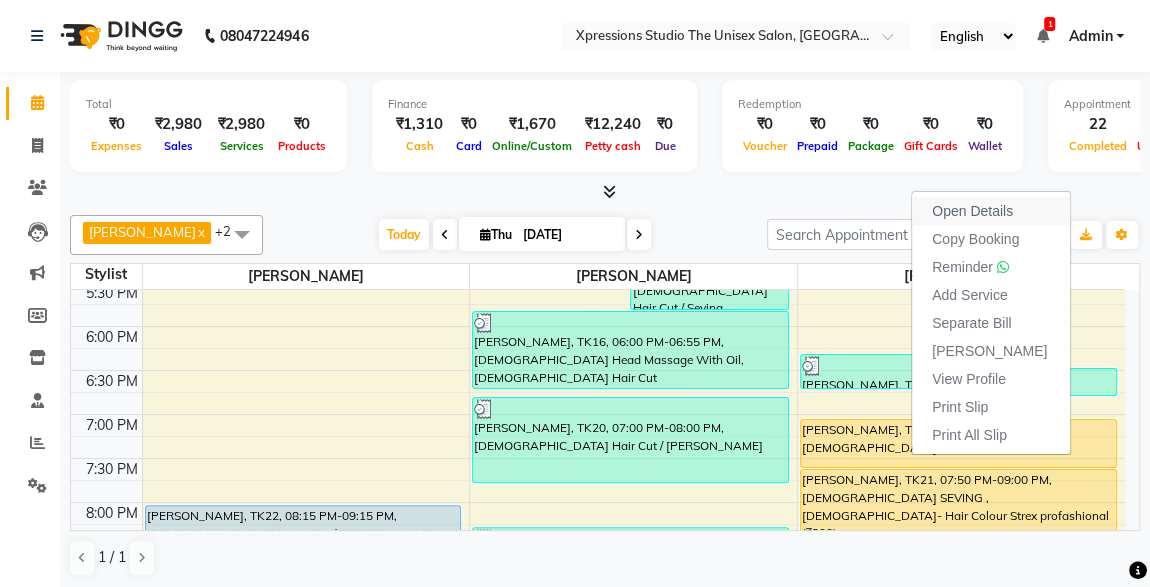 click on "Open Details" at bounding box center [972, 211] 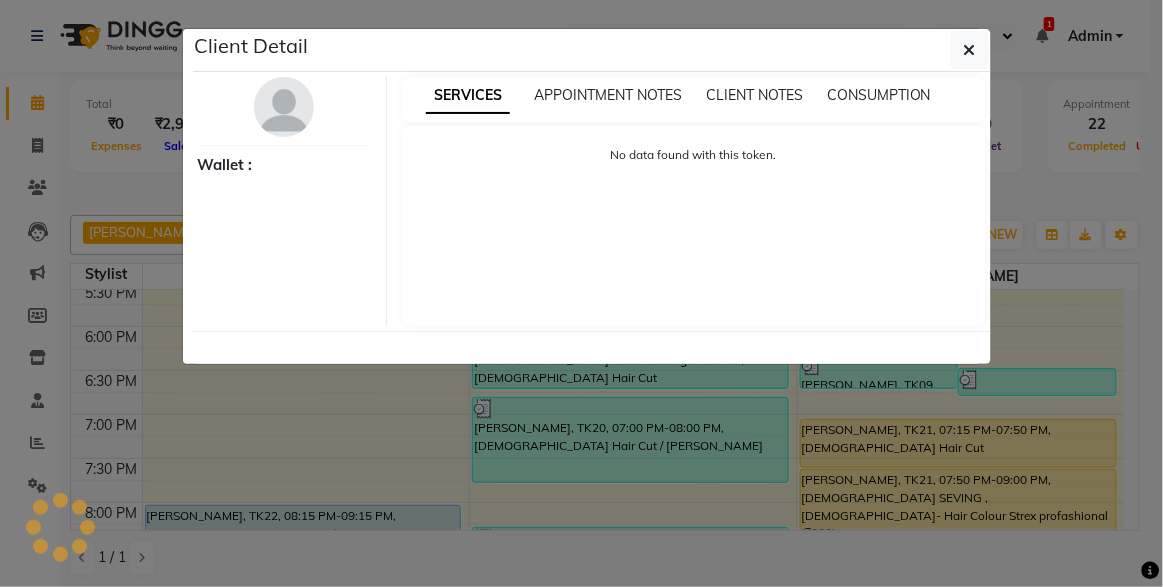select on "1" 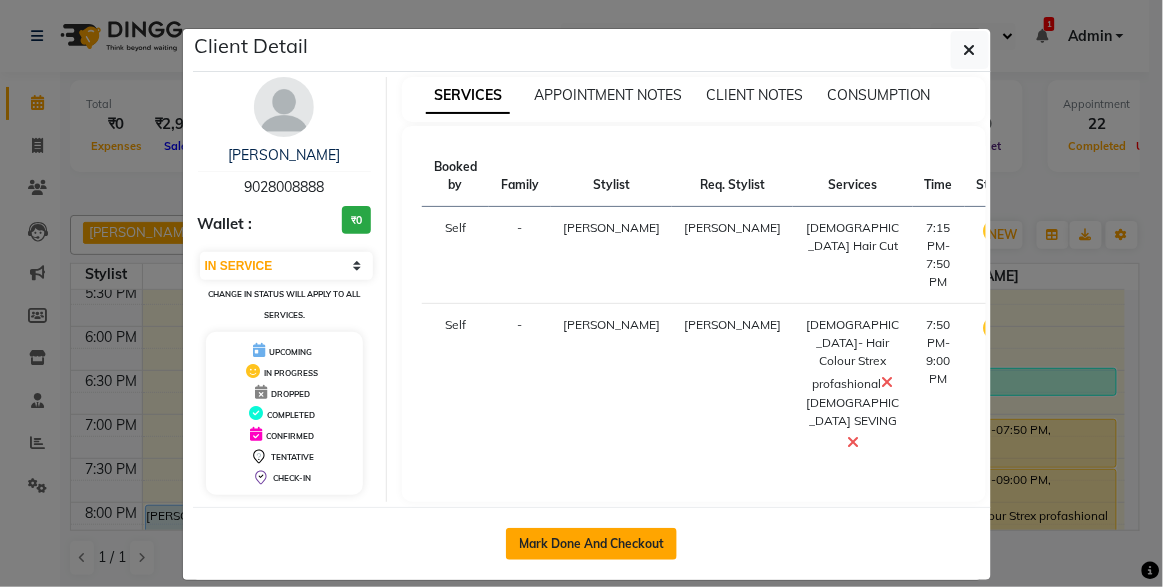 click on "Mark Done And Checkout" 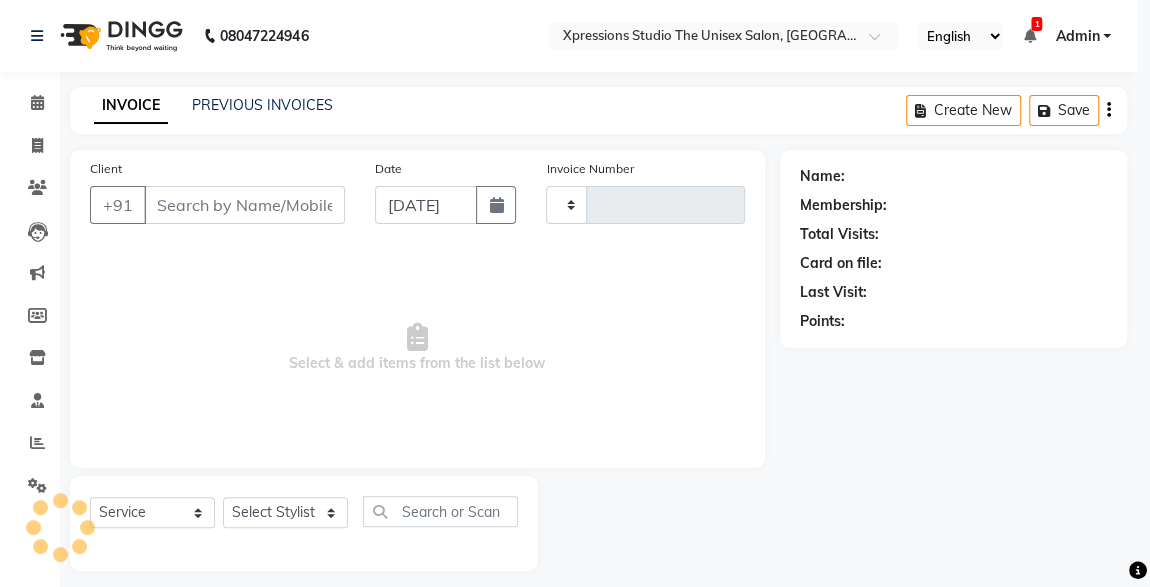 type on "3083" 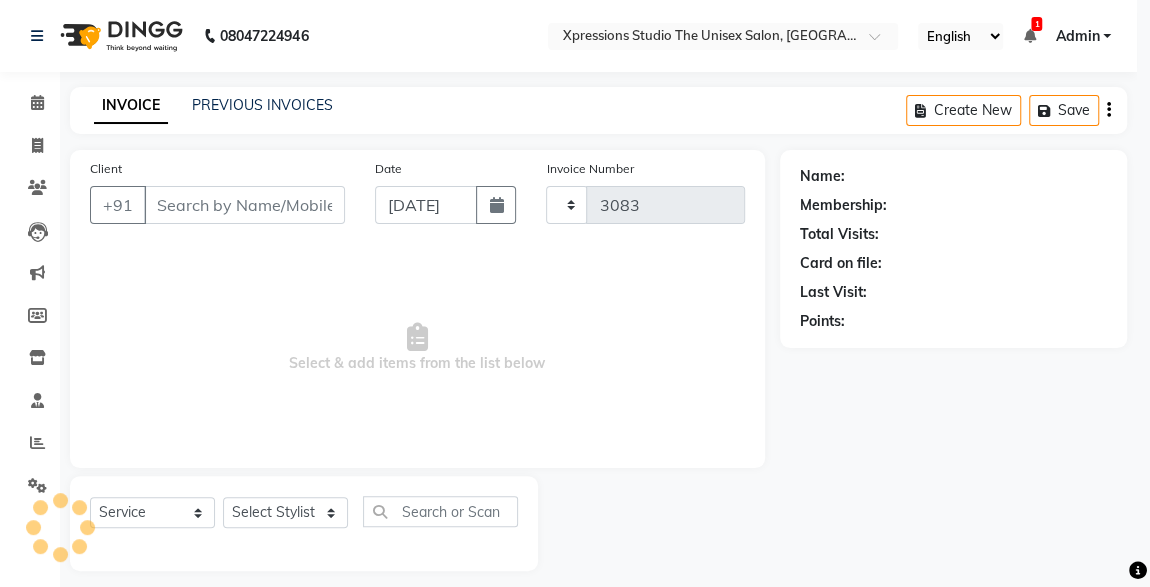 select on "7003" 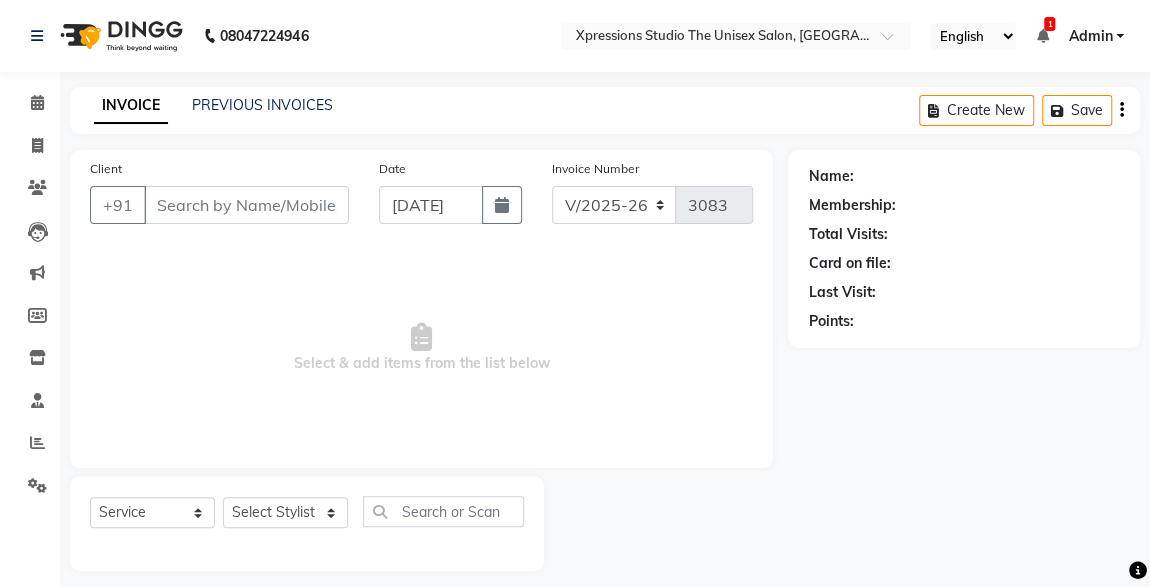 type on "9028008888" 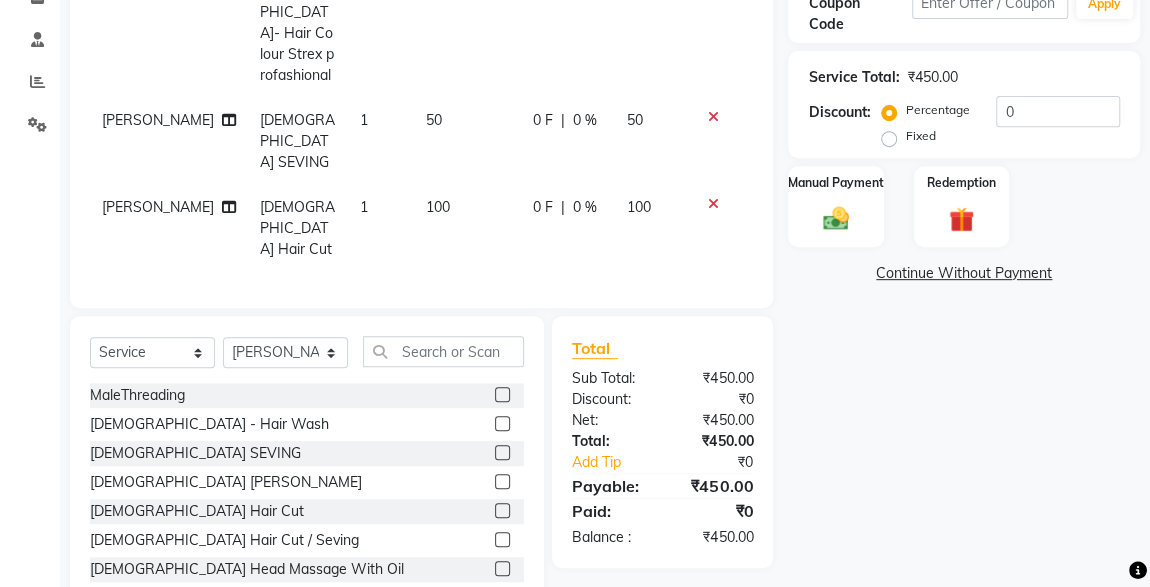 scroll, scrollTop: 364, scrollLeft: 0, axis: vertical 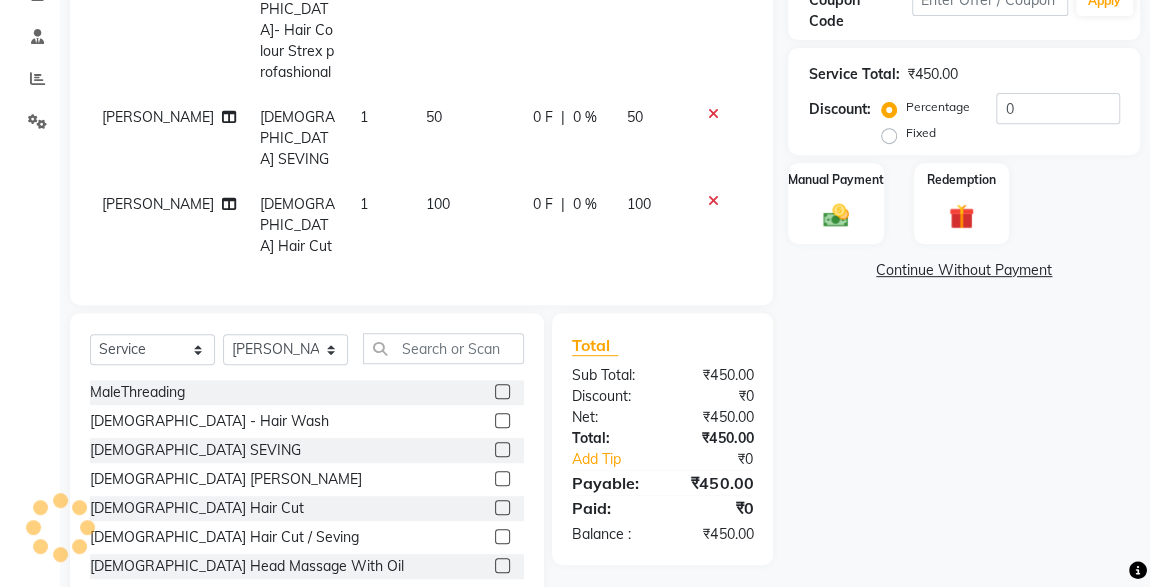 click 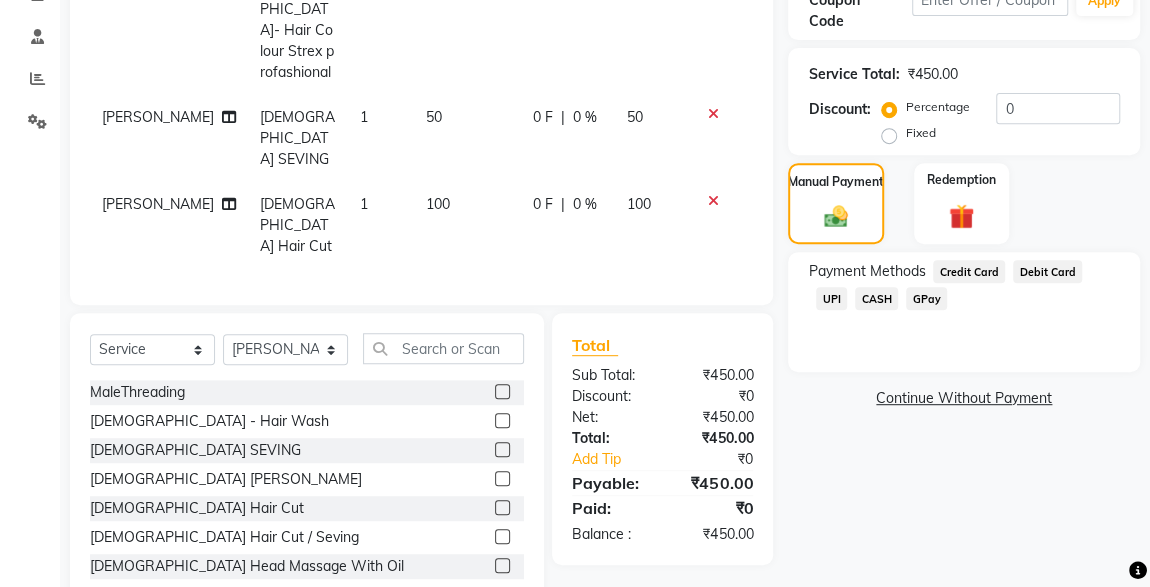 click on "CASH" 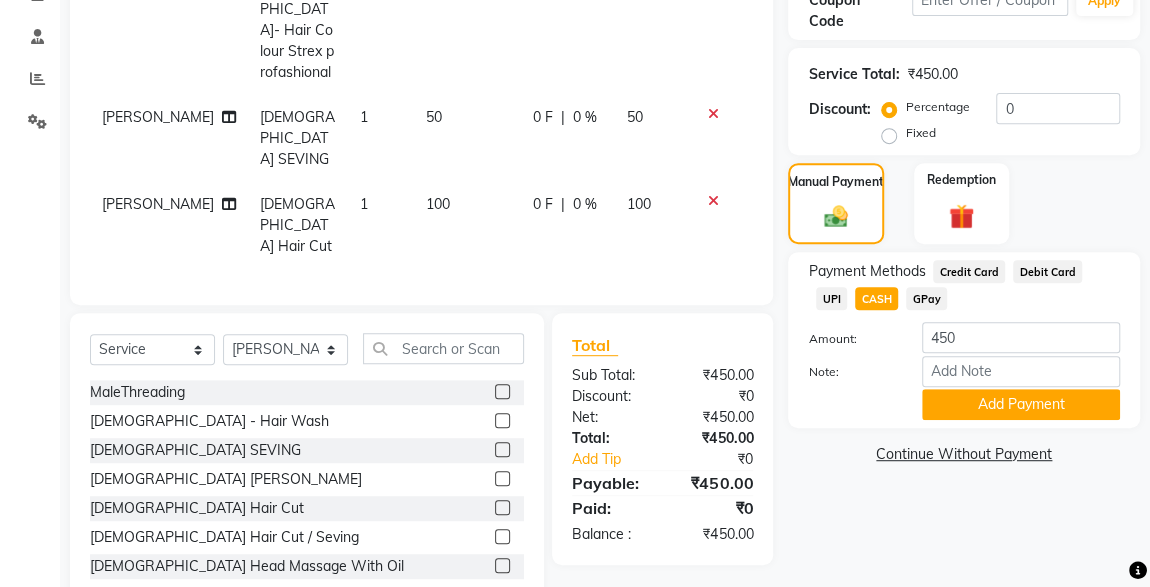 click on "UPI" 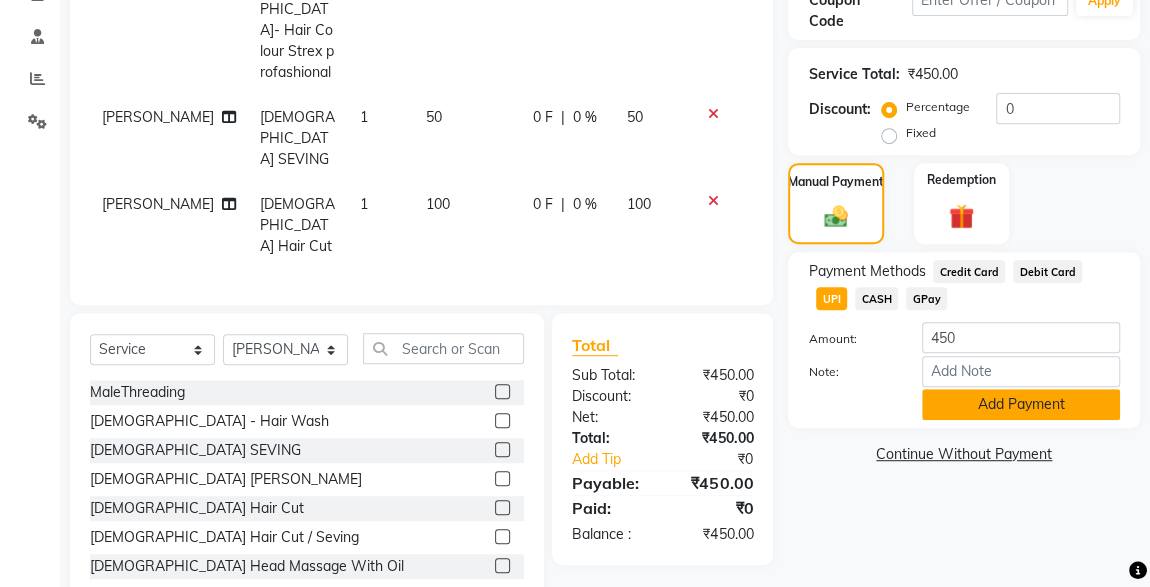 click on "Add Payment" 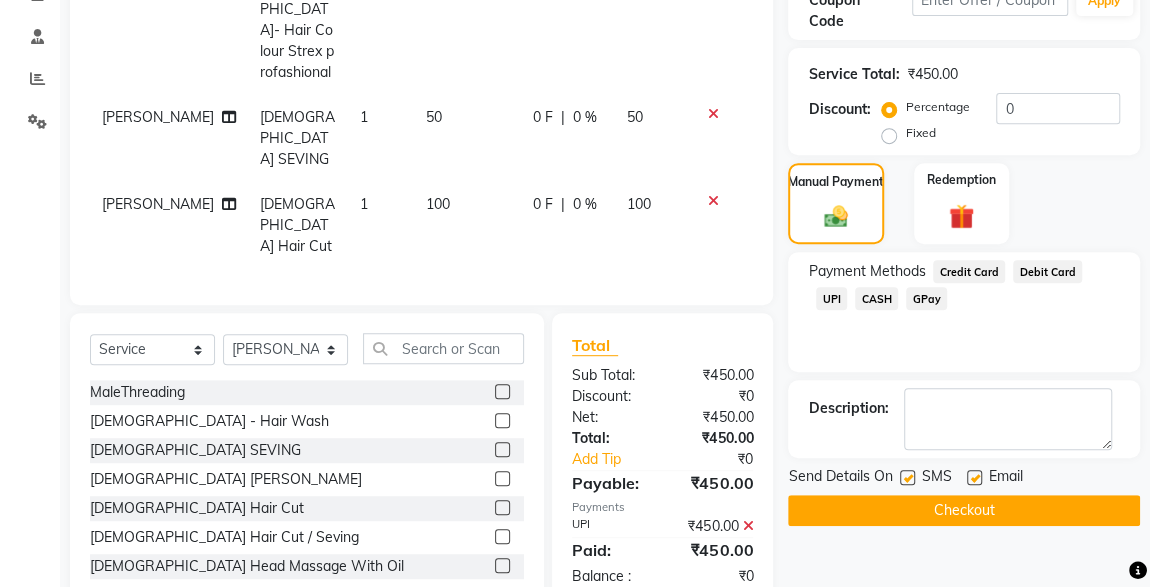 click 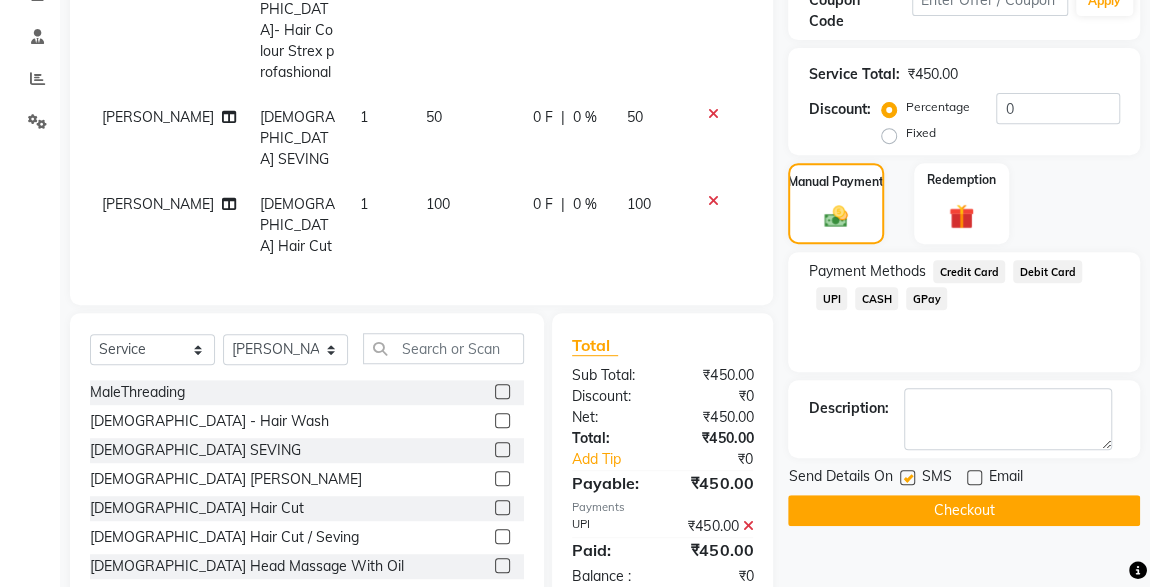 click 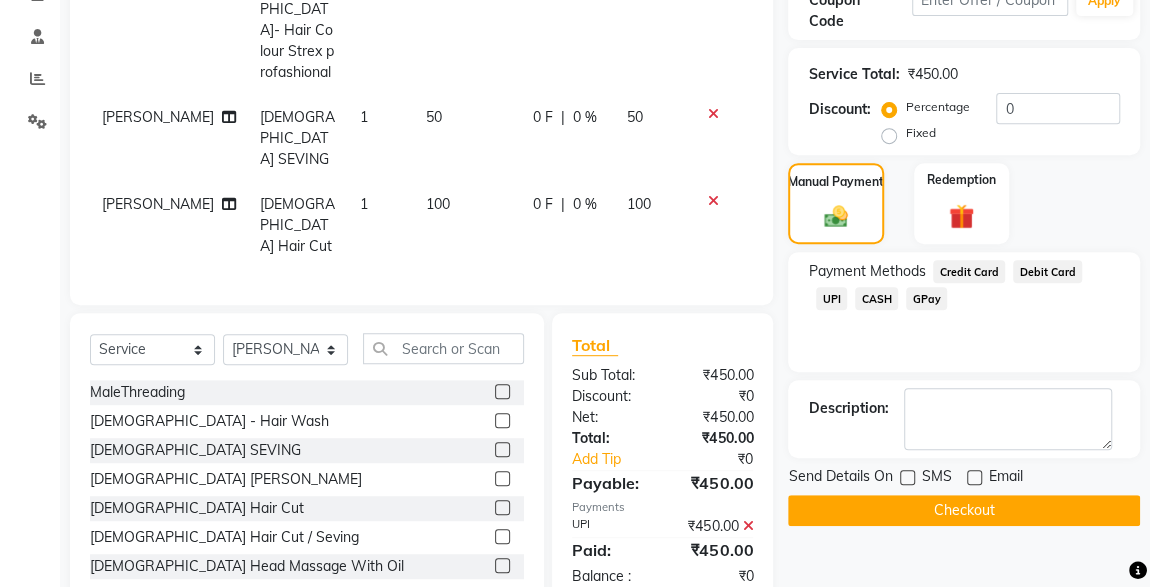 click on "Checkout" 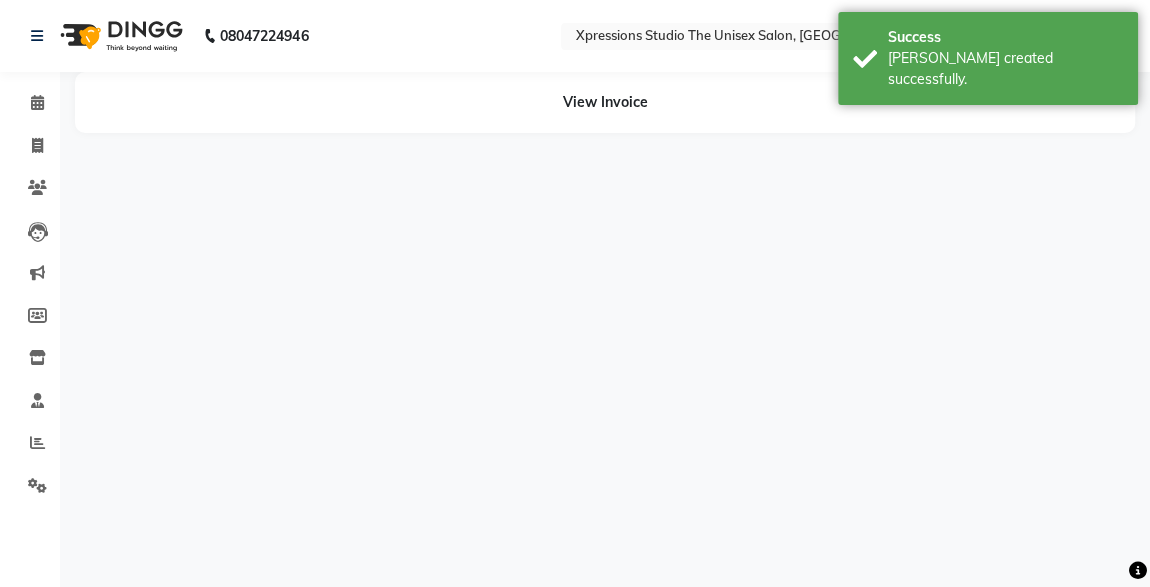 scroll, scrollTop: 0, scrollLeft: 0, axis: both 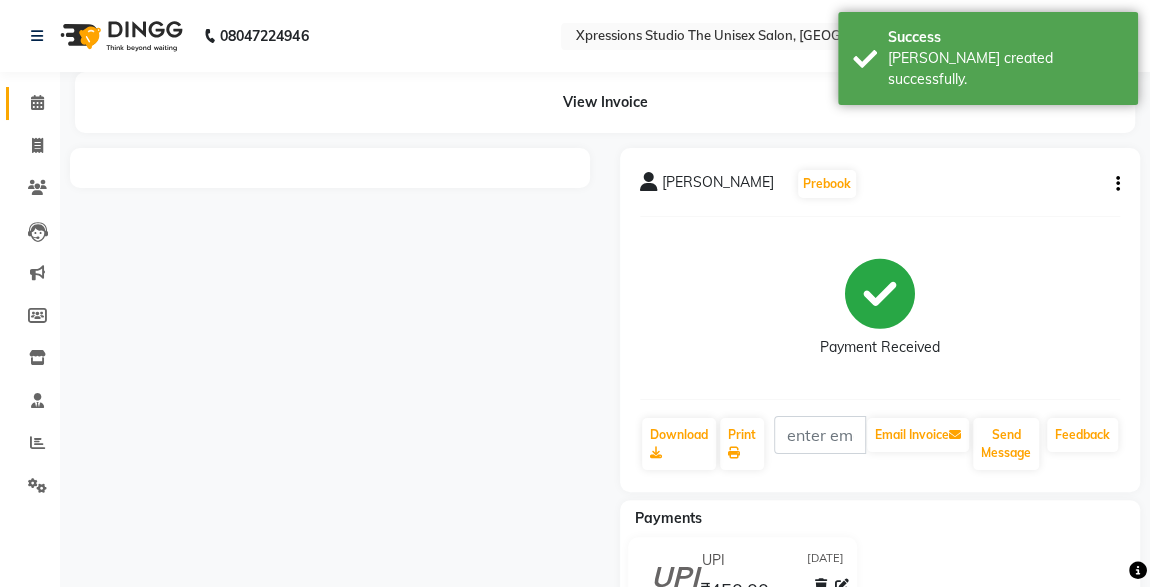 click 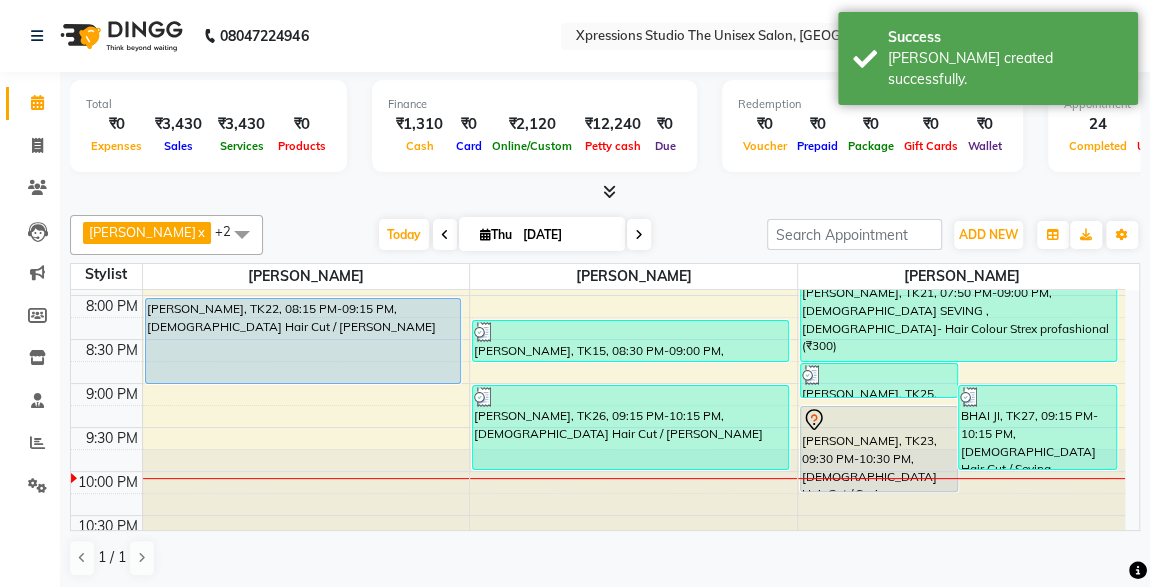 scroll, scrollTop: 1053, scrollLeft: 0, axis: vertical 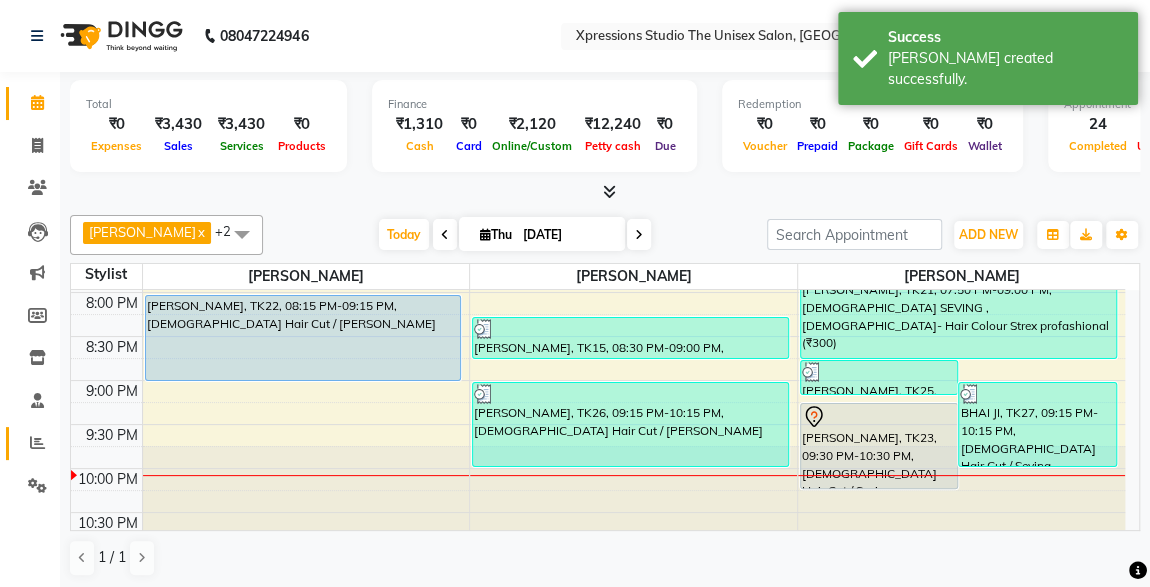 click 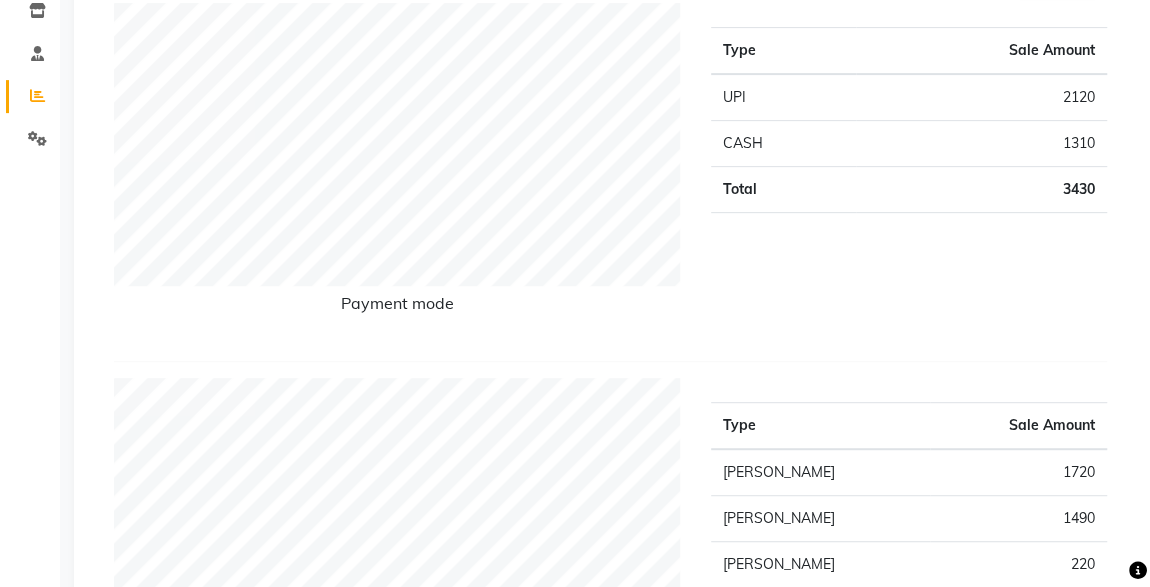 scroll, scrollTop: 0, scrollLeft: 0, axis: both 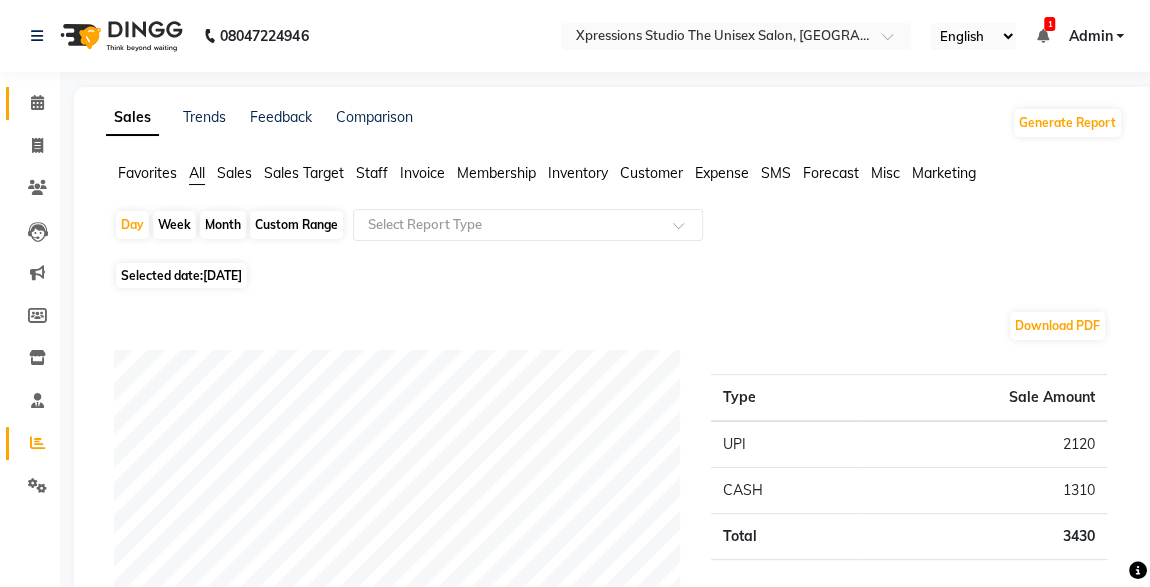 click 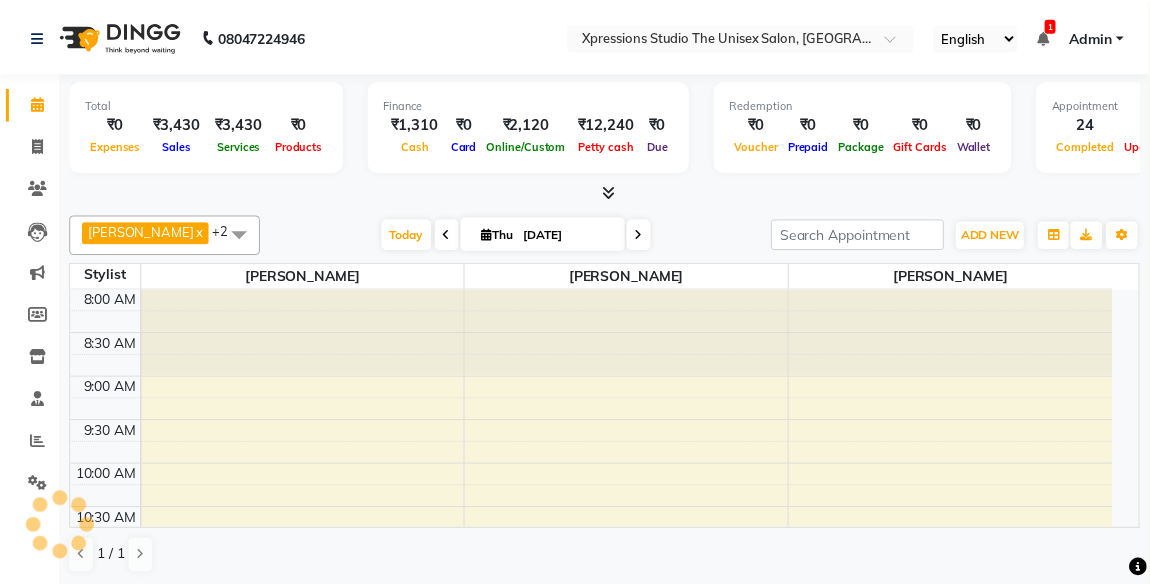 scroll, scrollTop: 1015, scrollLeft: 0, axis: vertical 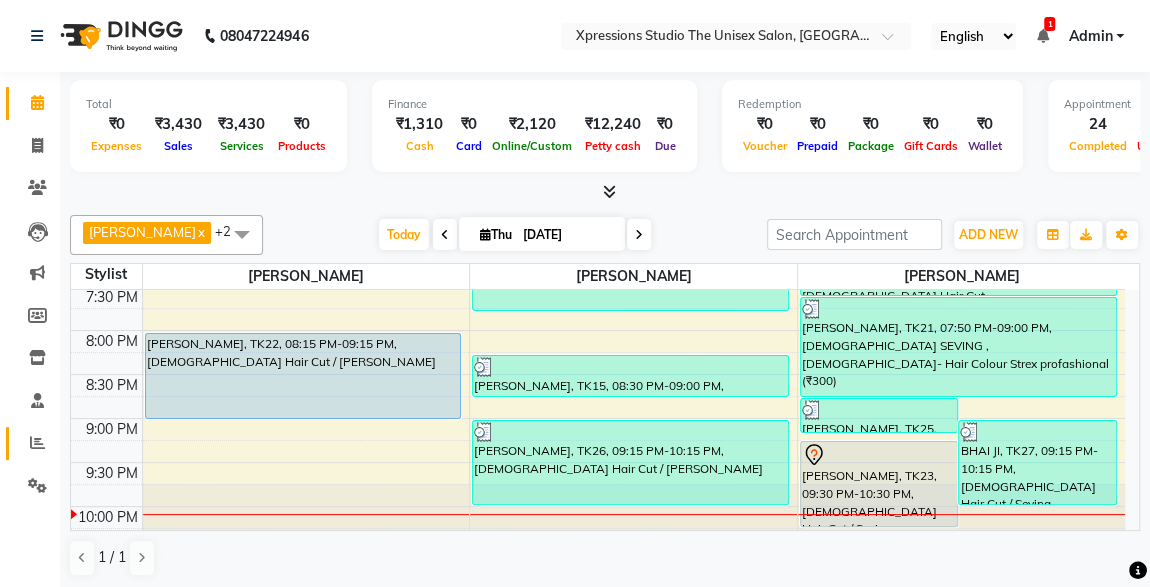 click 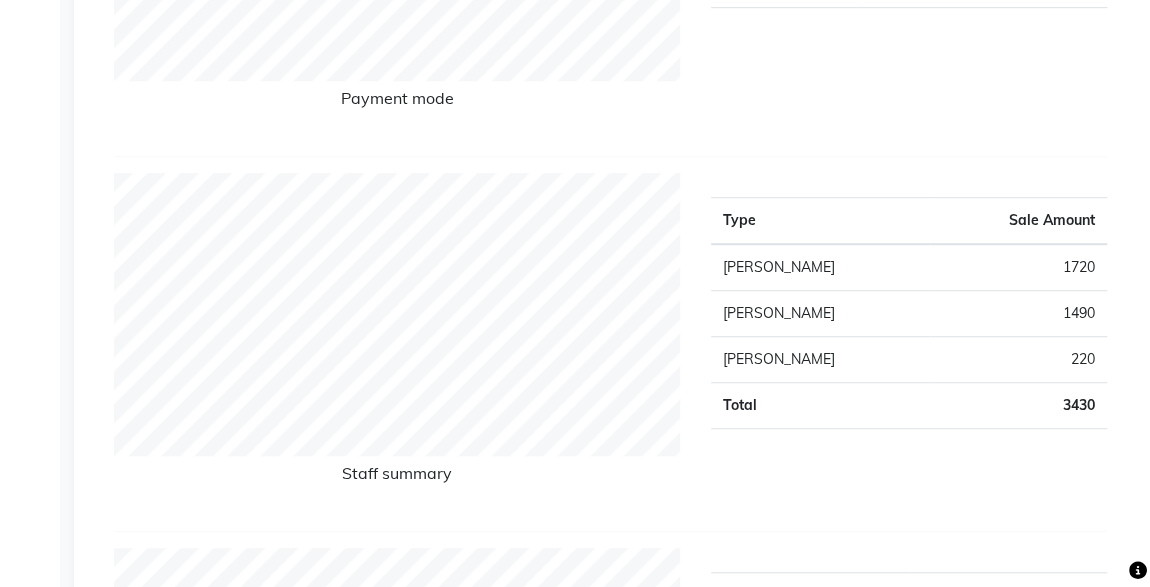 scroll, scrollTop: 555, scrollLeft: 0, axis: vertical 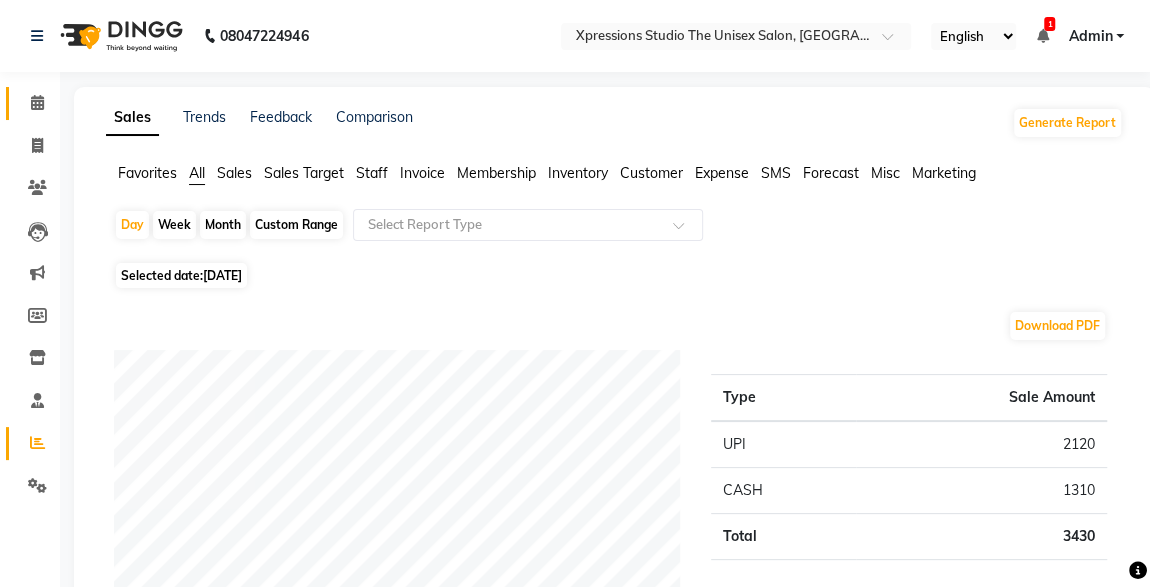 click 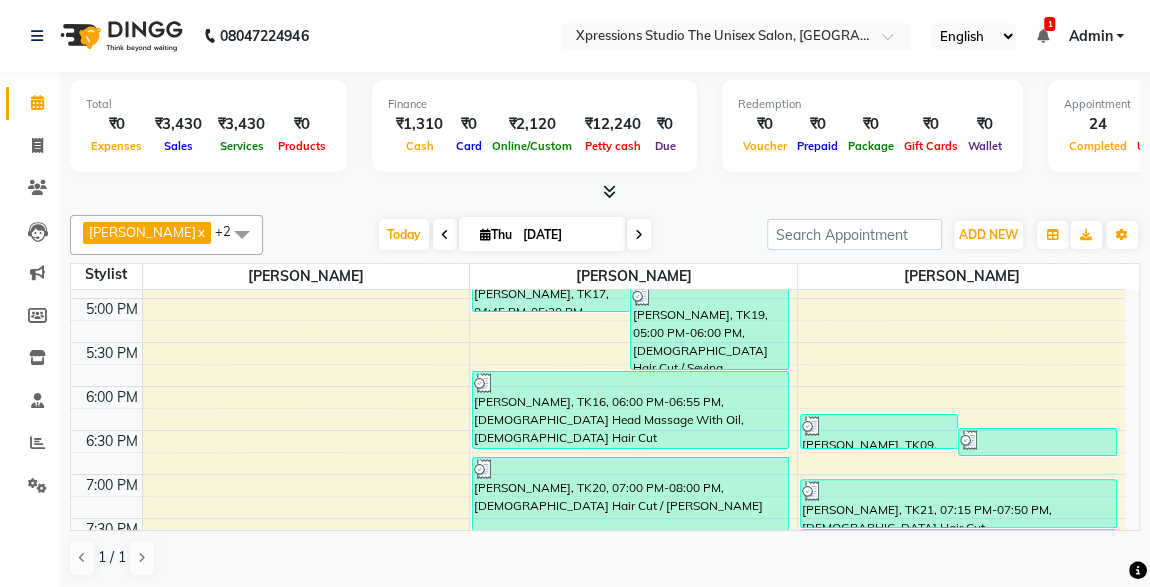 scroll, scrollTop: 786, scrollLeft: 0, axis: vertical 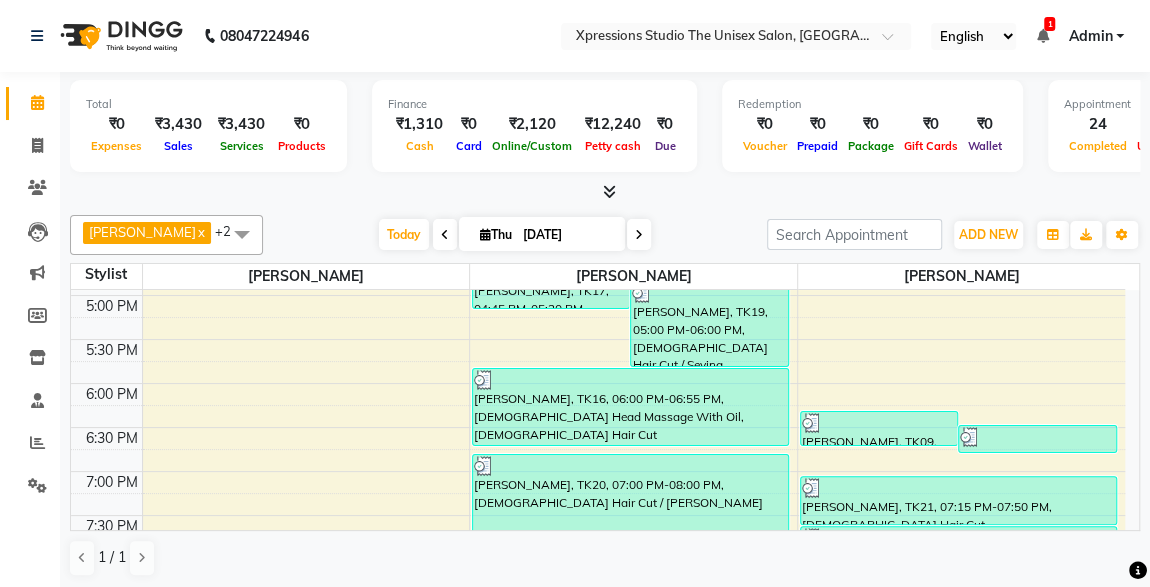 click on "[PERSON_NAME], TK16, 06:00 PM-06:55 PM, [DEMOGRAPHIC_DATA] Head Massage With Oil,[DEMOGRAPHIC_DATA] Hair Cut" at bounding box center [630, 407] 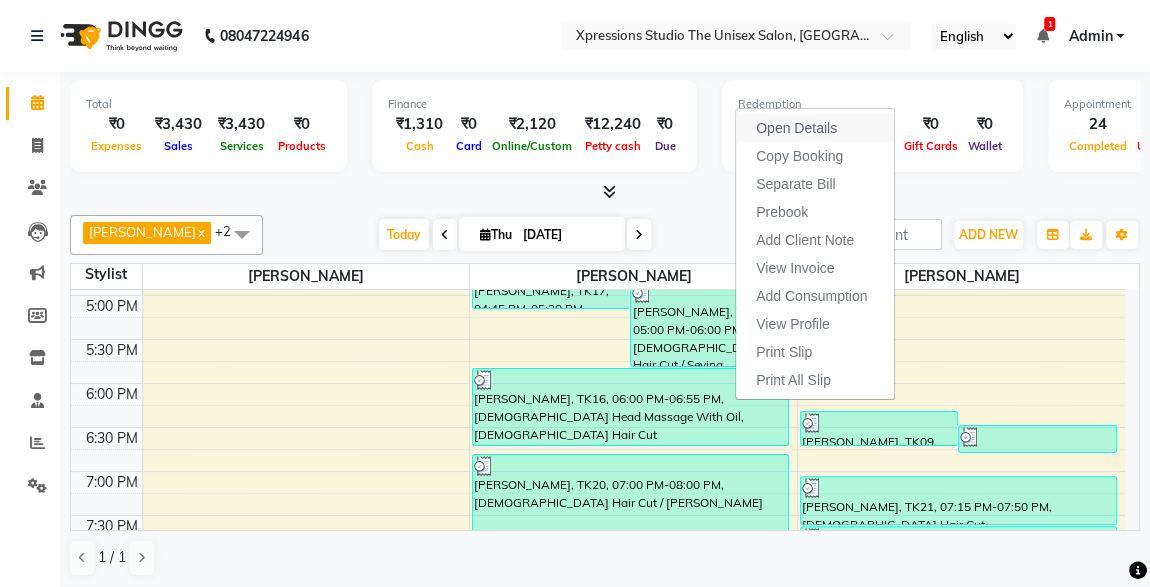 click on "Open Details" at bounding box center (796, 128) 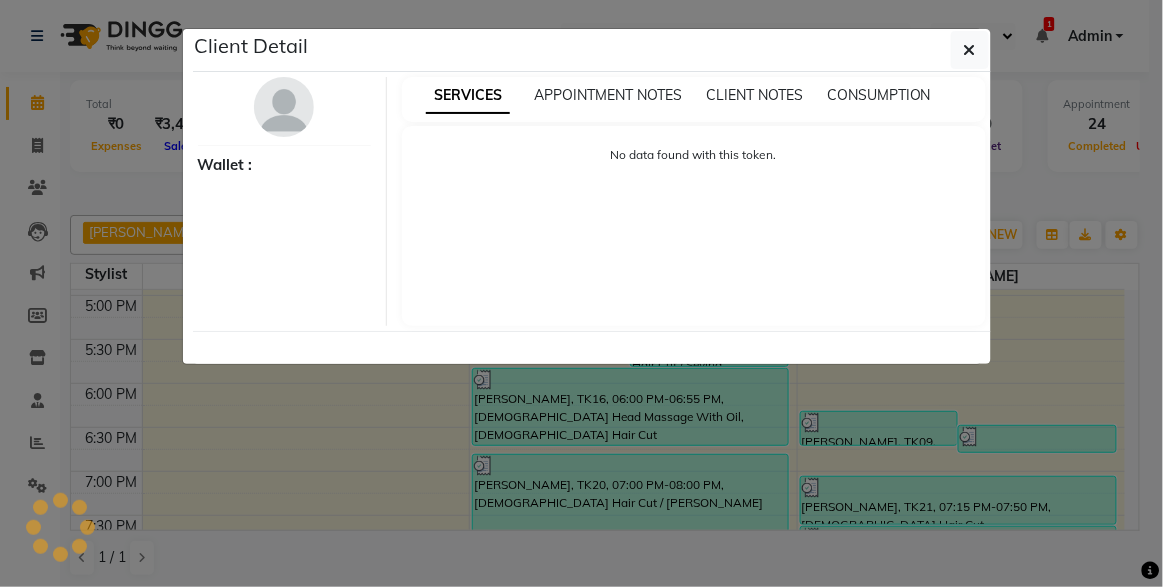 select on "3" 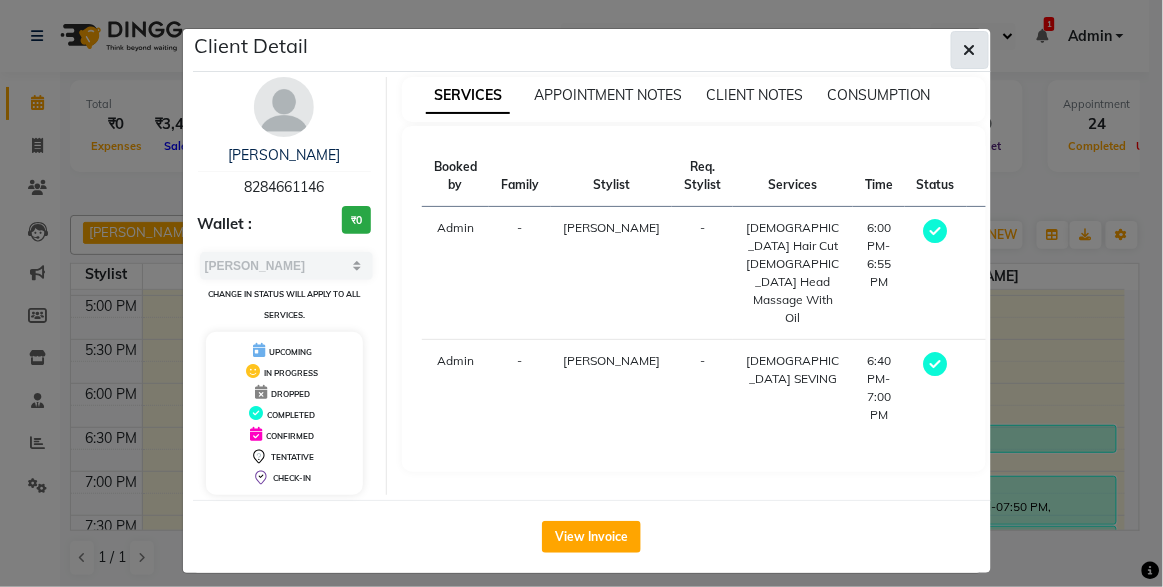 click 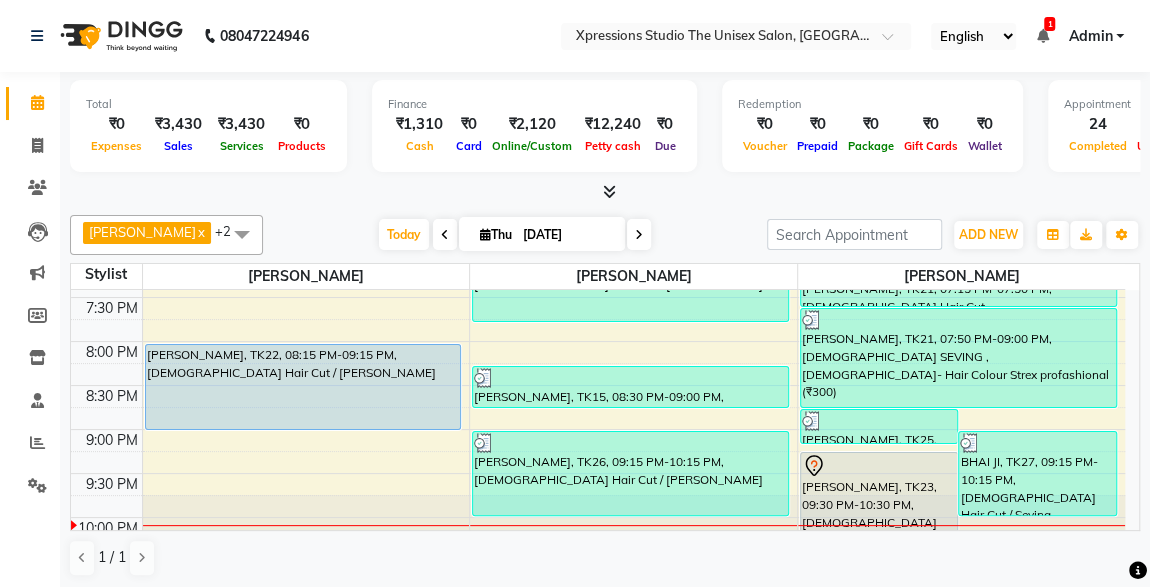 scroll, scrollTop: 1001, scrollLeft: 0, axis: vertical 